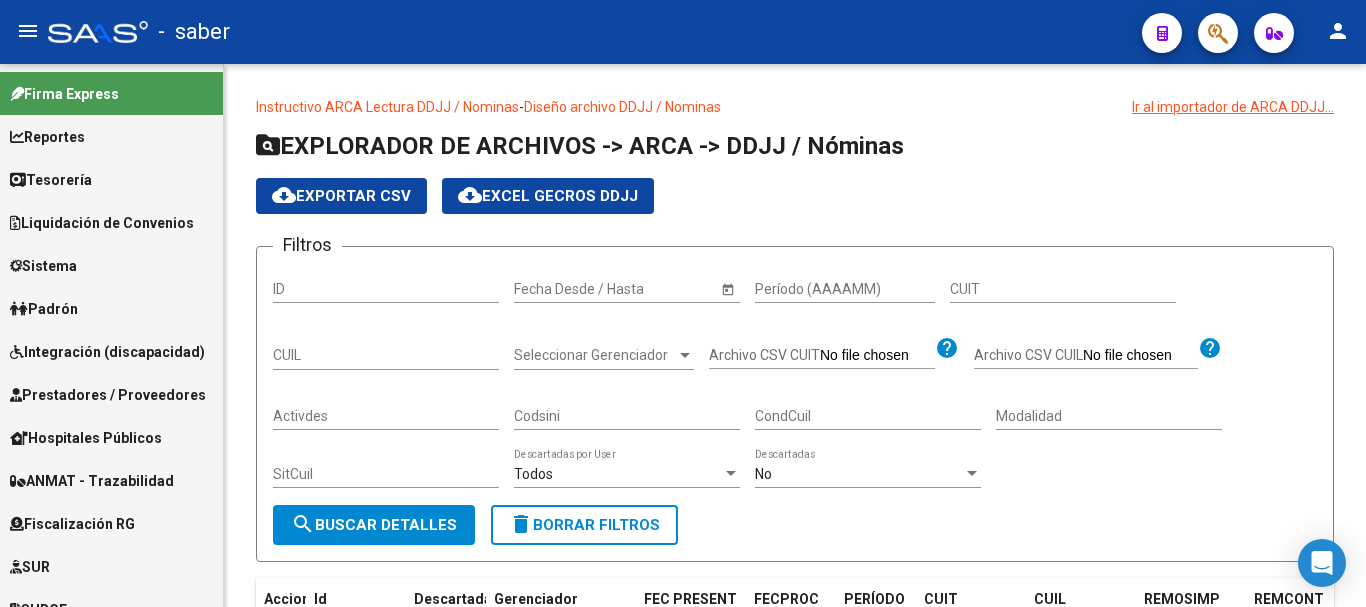 scroll, scrollTop: 0, scrollLeft: 0, axis: both 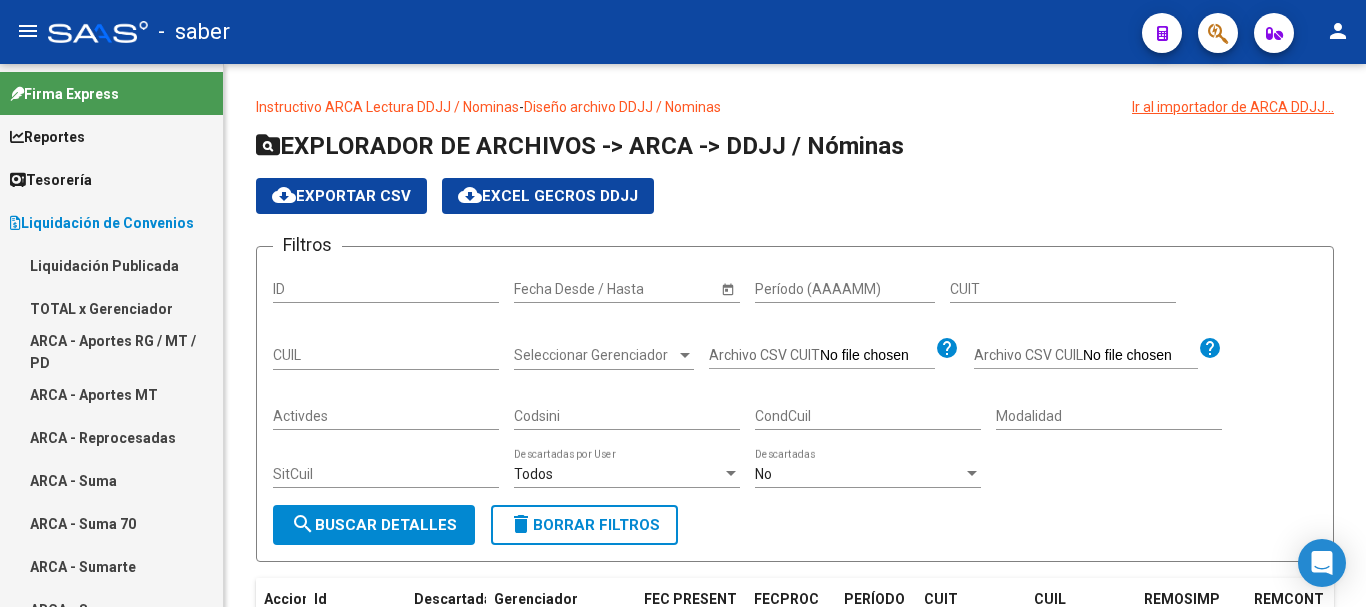click on "ARCA - Aportes RG / MT / PD" at bounding box center (111, 351) 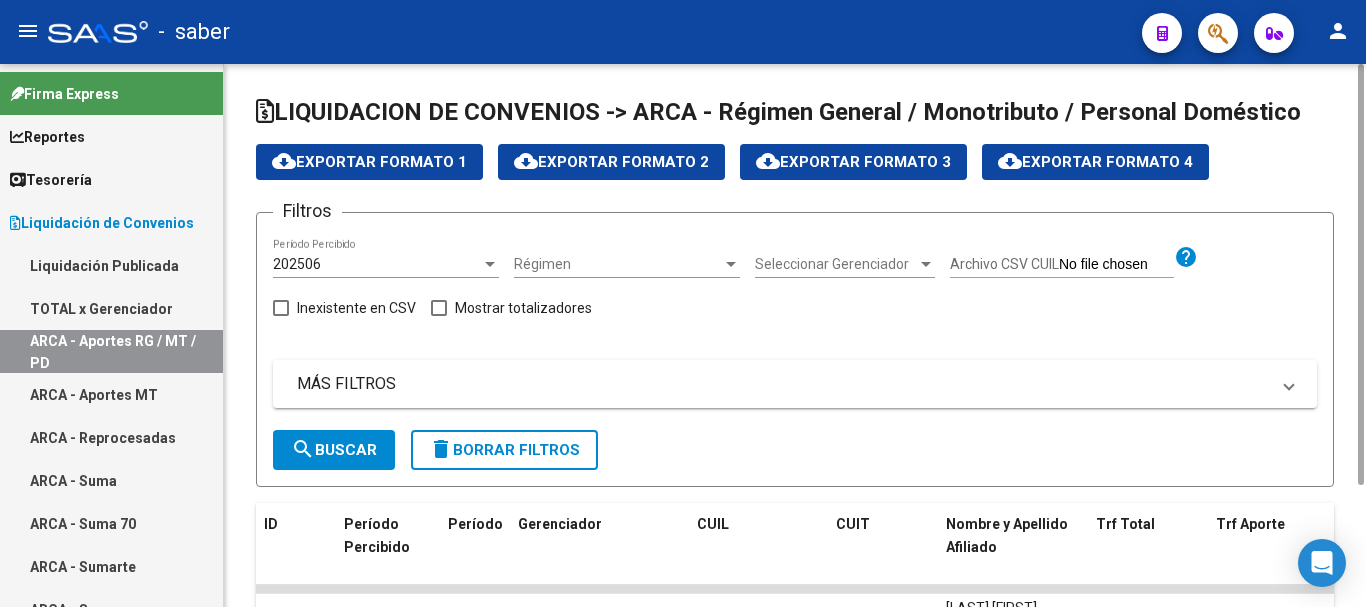 click on "202506" at bounding box center [377, 264] 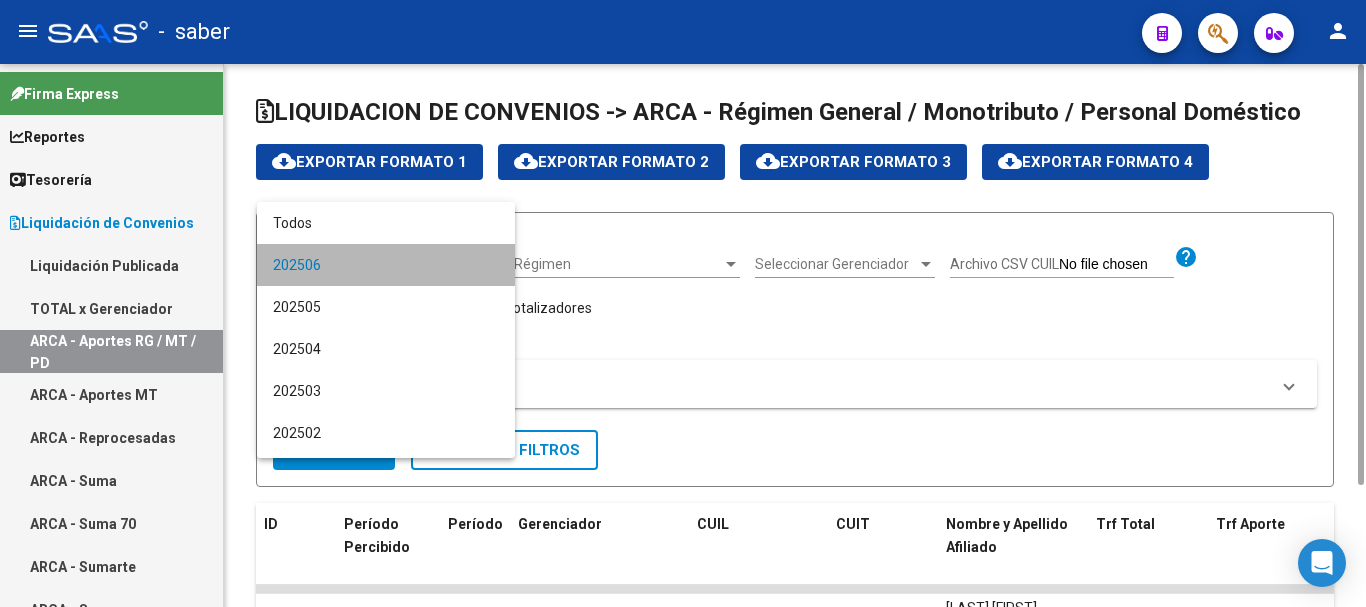 click on "202506" at bounding box center (386, 265) 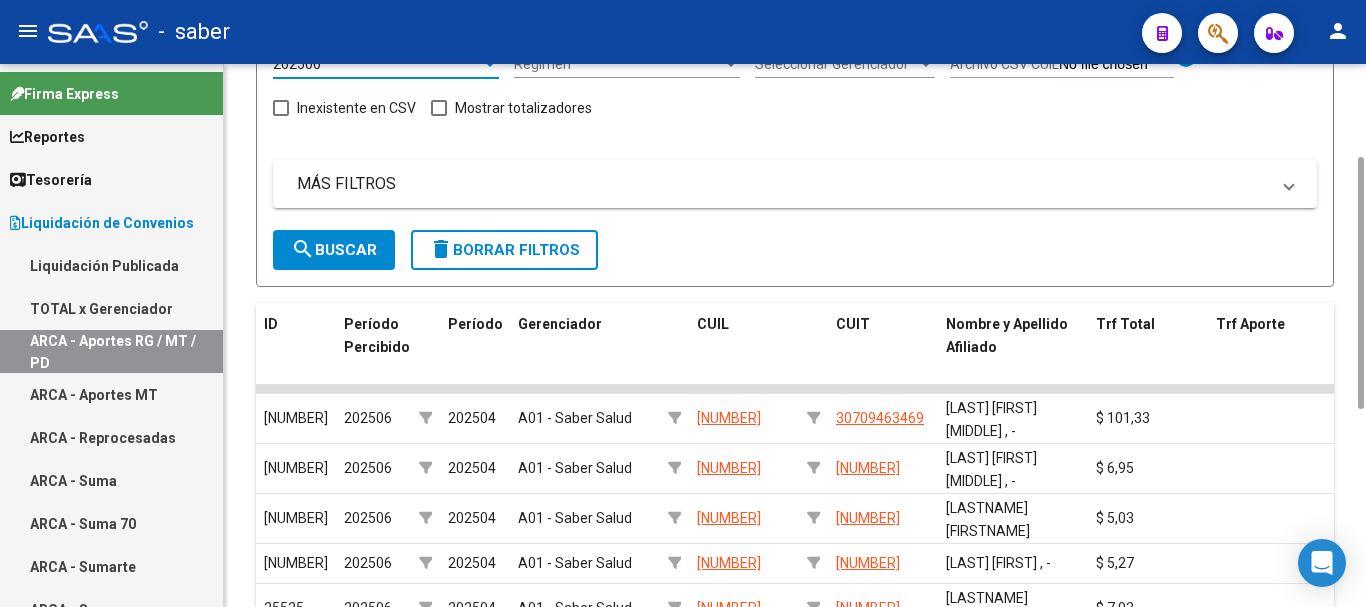 scroll, scrollTop: 0, scrollLeft: 0, axis: both 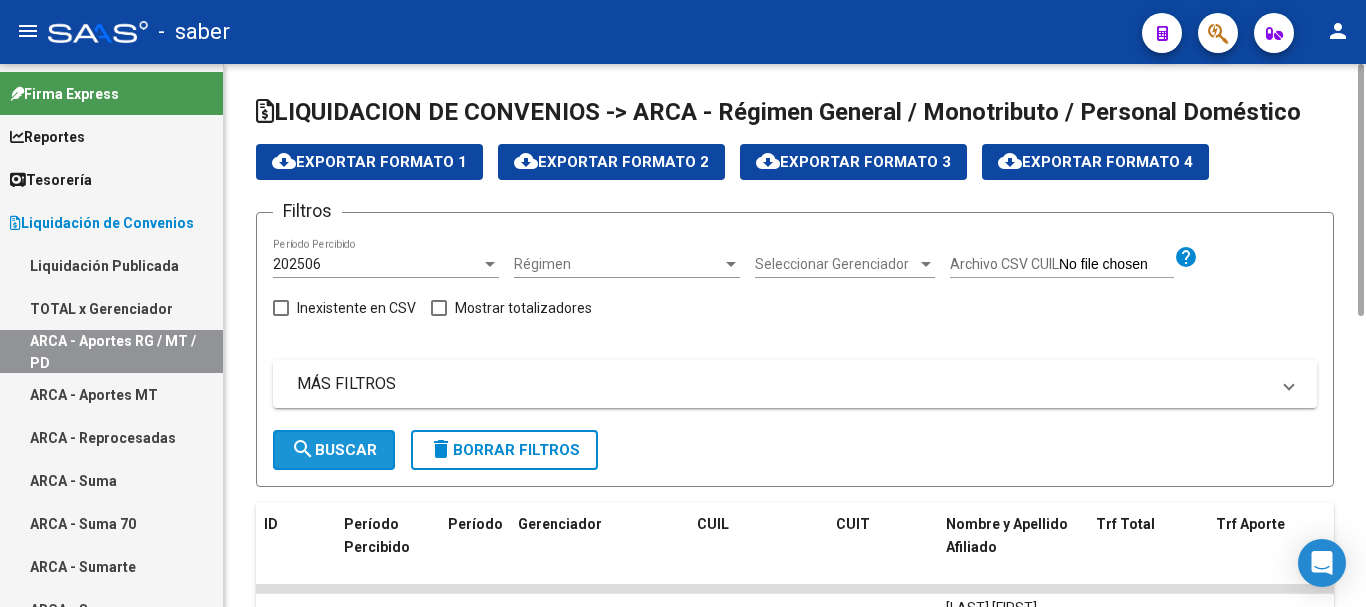 click on "search  Buscar" 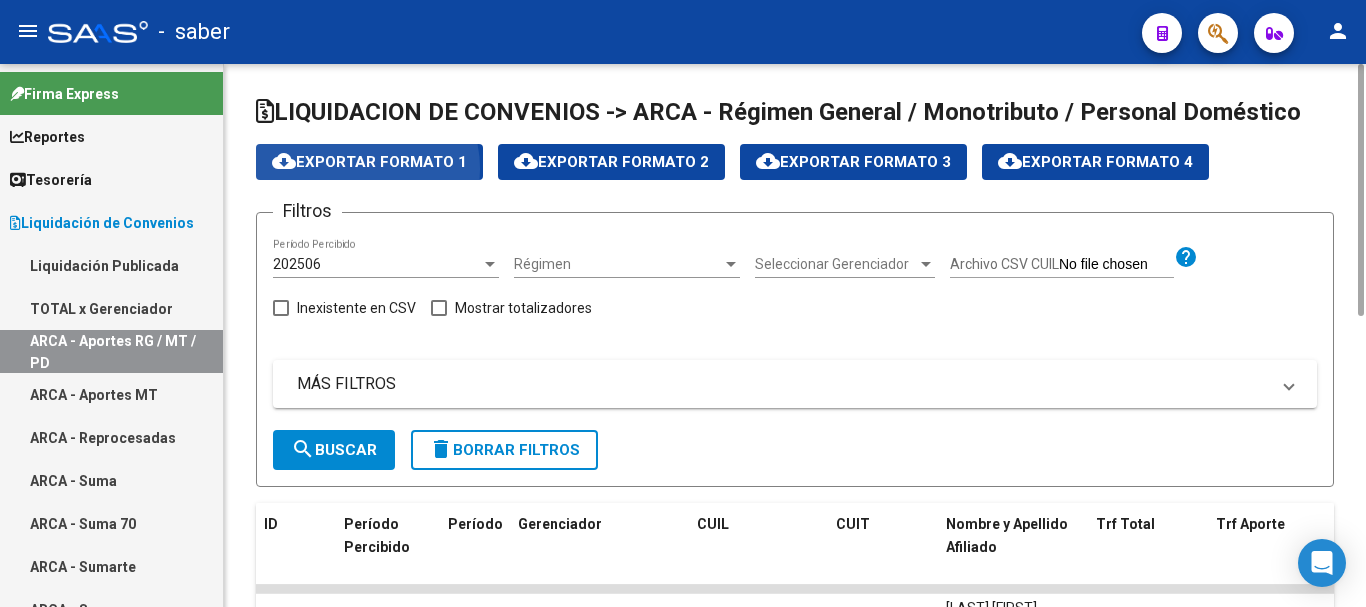 click on "cloud_download  Exportar Formato 1" 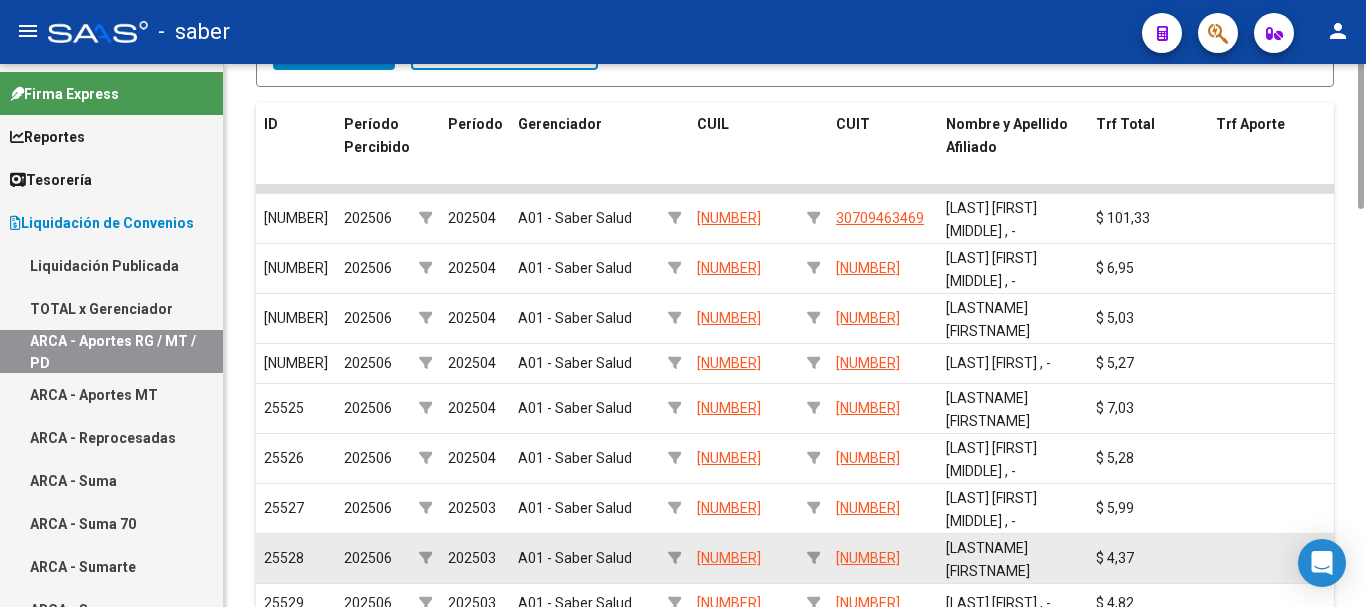 scroll, scrollTop: 0, scrollLeft: 0, axis: both 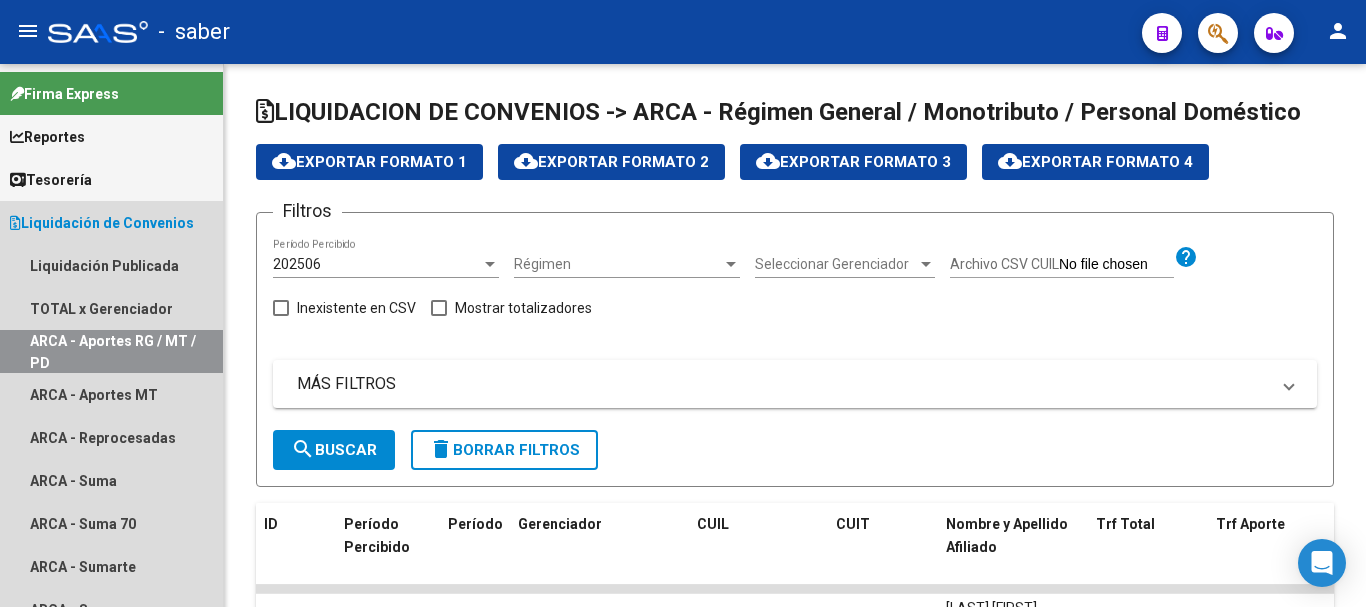 click on "Liquidación de Convenios" at bounding box center [102, 223] 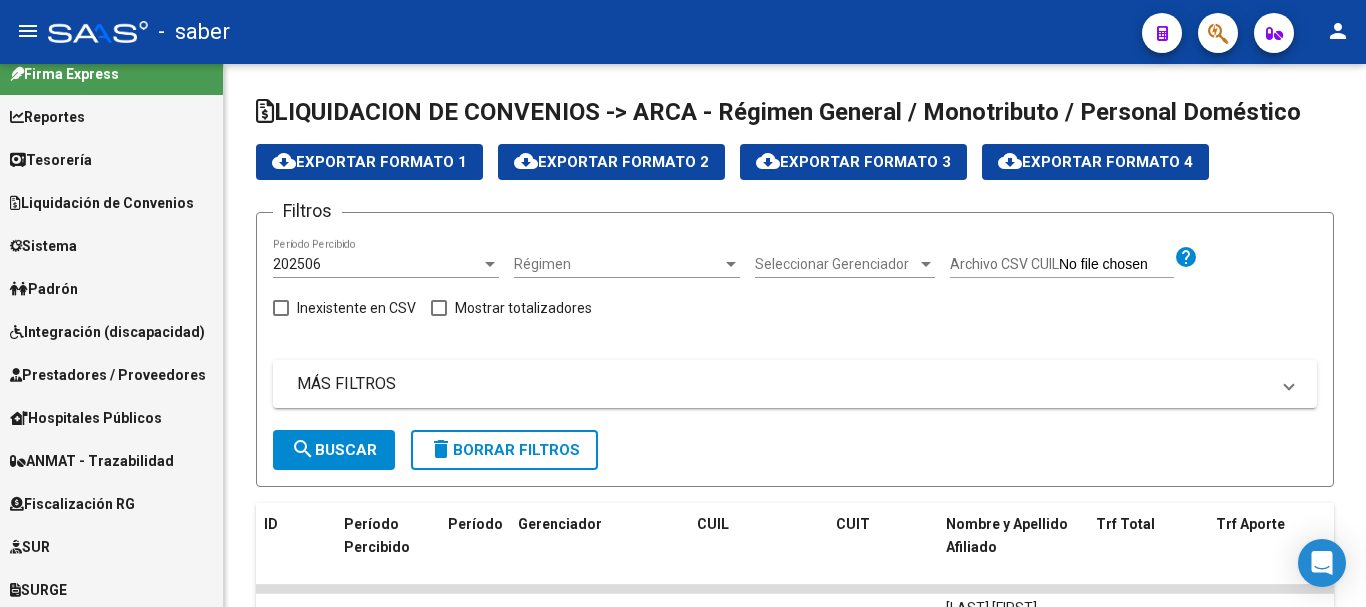 scroll, scrollTop: 0, scrollLeft: 0, axis: both 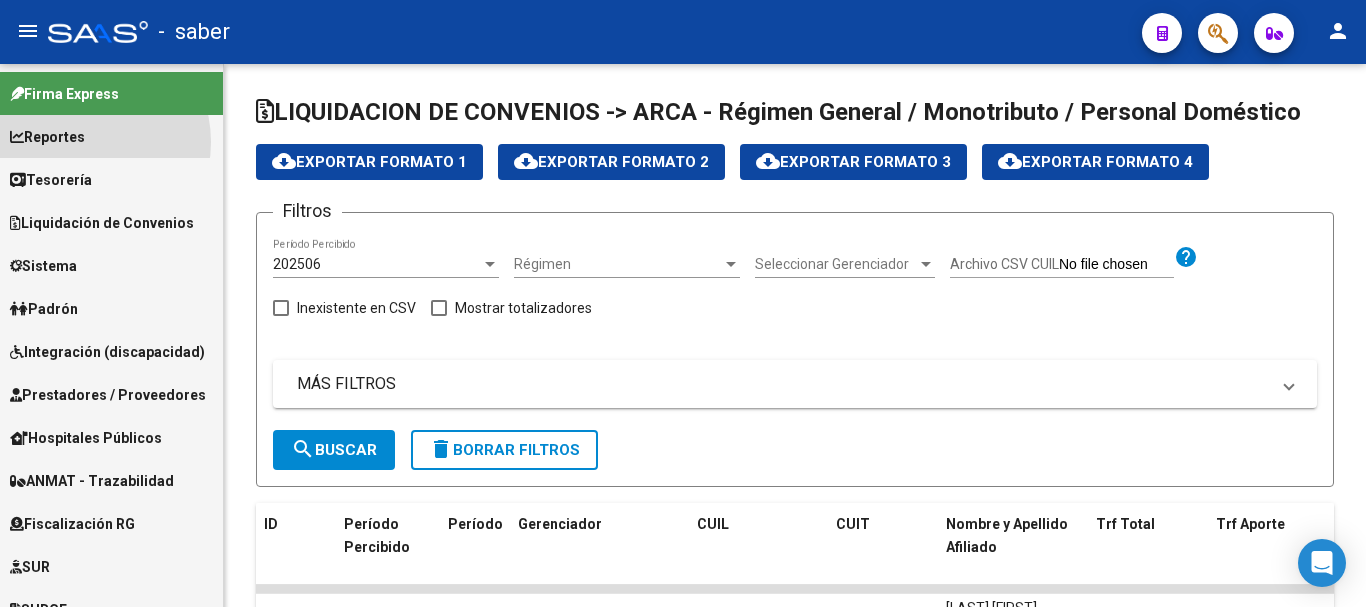 click on "Reportes" at bounding box center (47, 137) 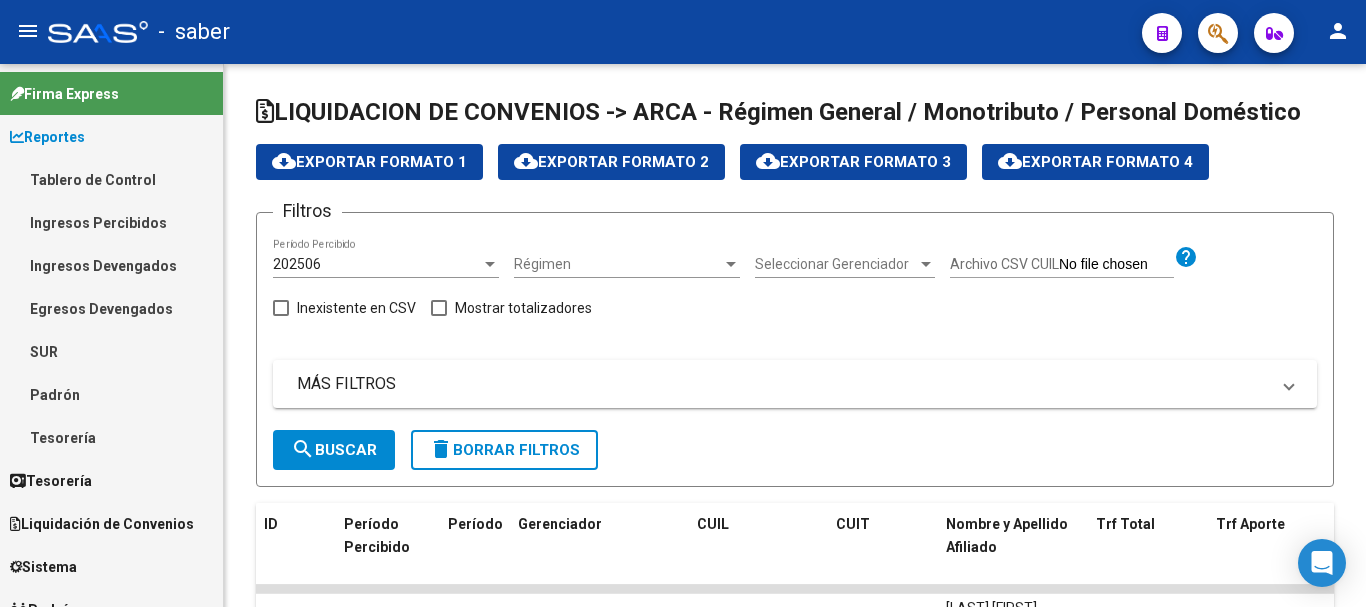 click on "Ingresos Percibidos" at bounding box center (111, 222) 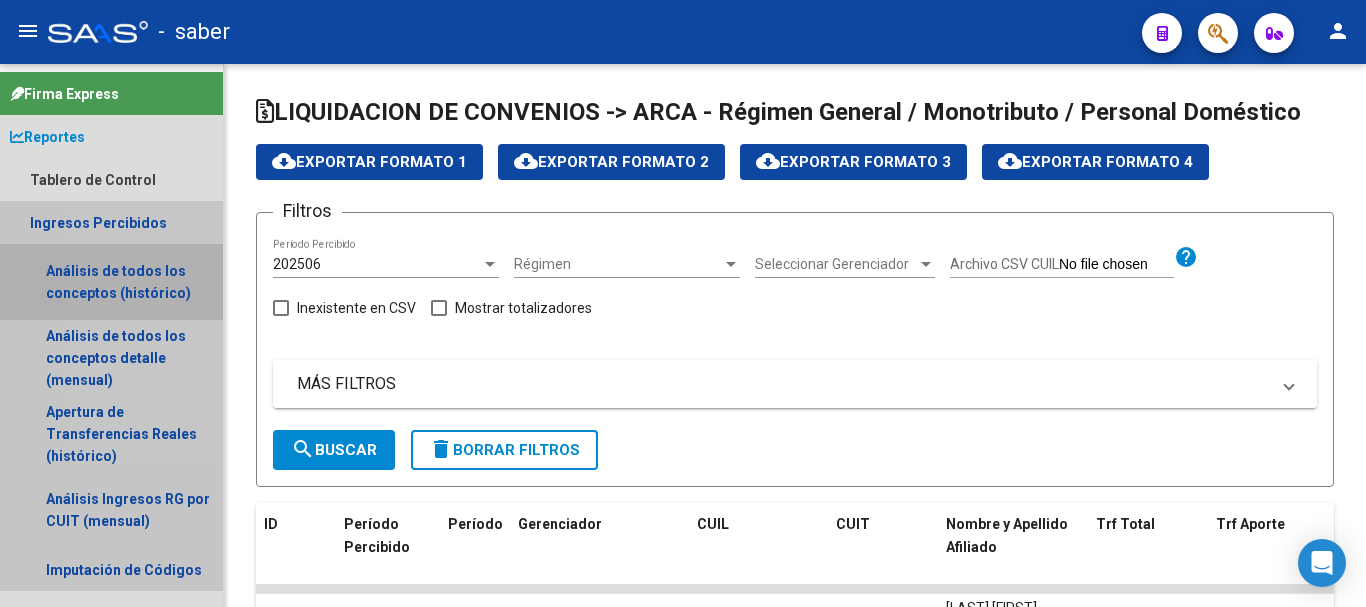 click on "Análisis de todos los conceptos (histórico)" at bounding box center [111, 282] 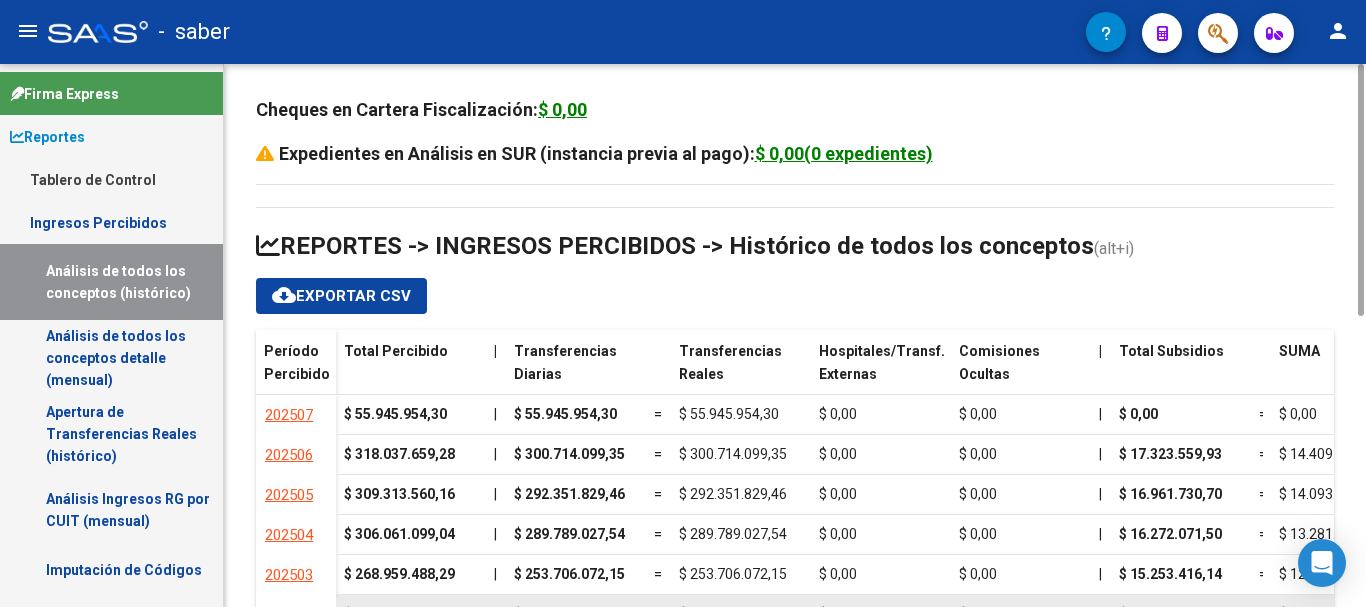 scroll, scrollTop: 200, scrollLeft: 0, axis: vertical 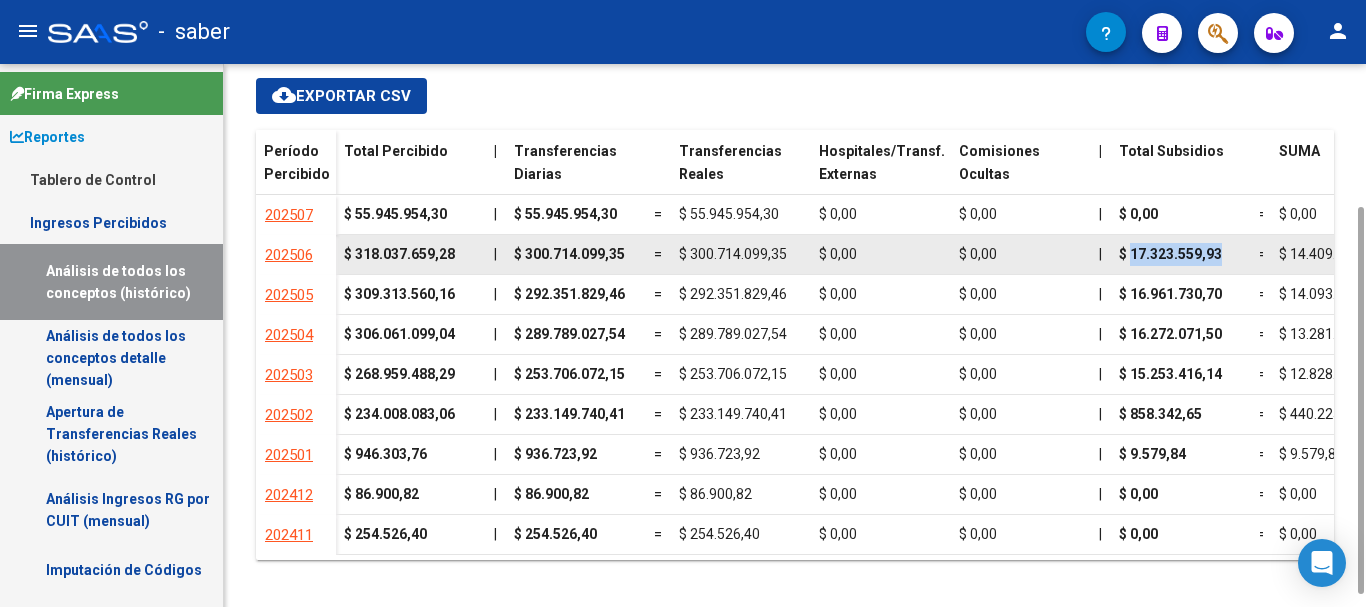 drag, startPoint x: 1132, startPoint y: 250, endPoint x: 1223, endPoint y: 255, distance: 91.13726 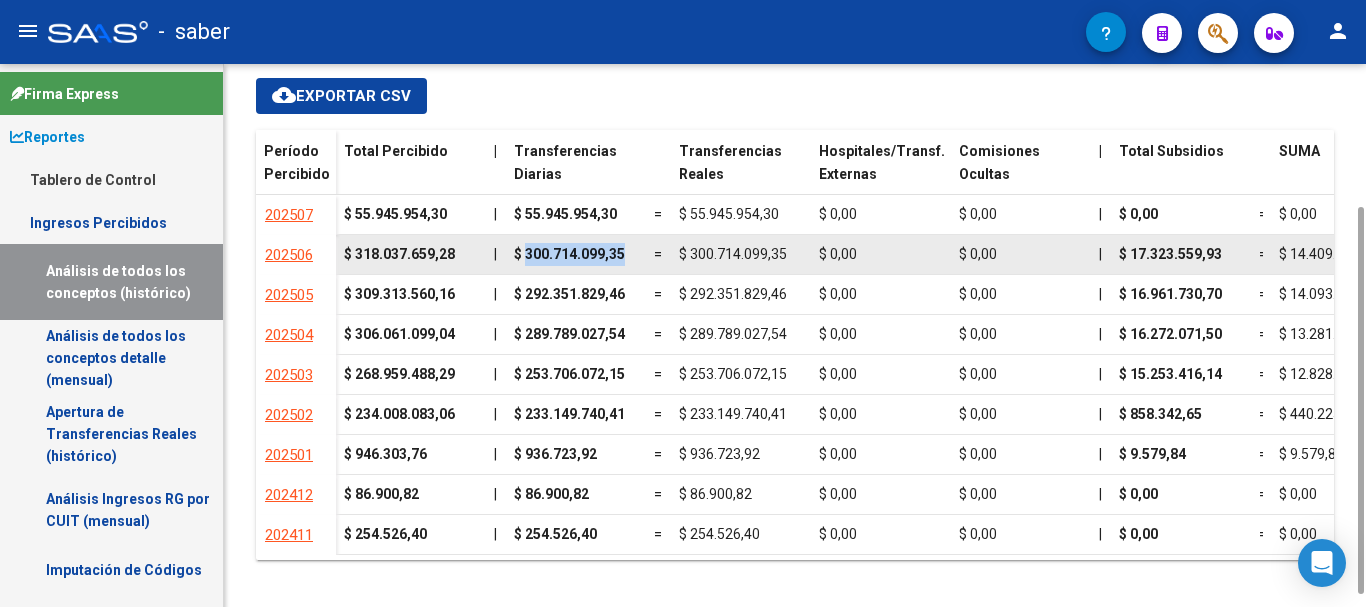 drag, startPoint x: 528, startPoint y: 251, endPoint x: 631, endPoint y: 251, distance: 103 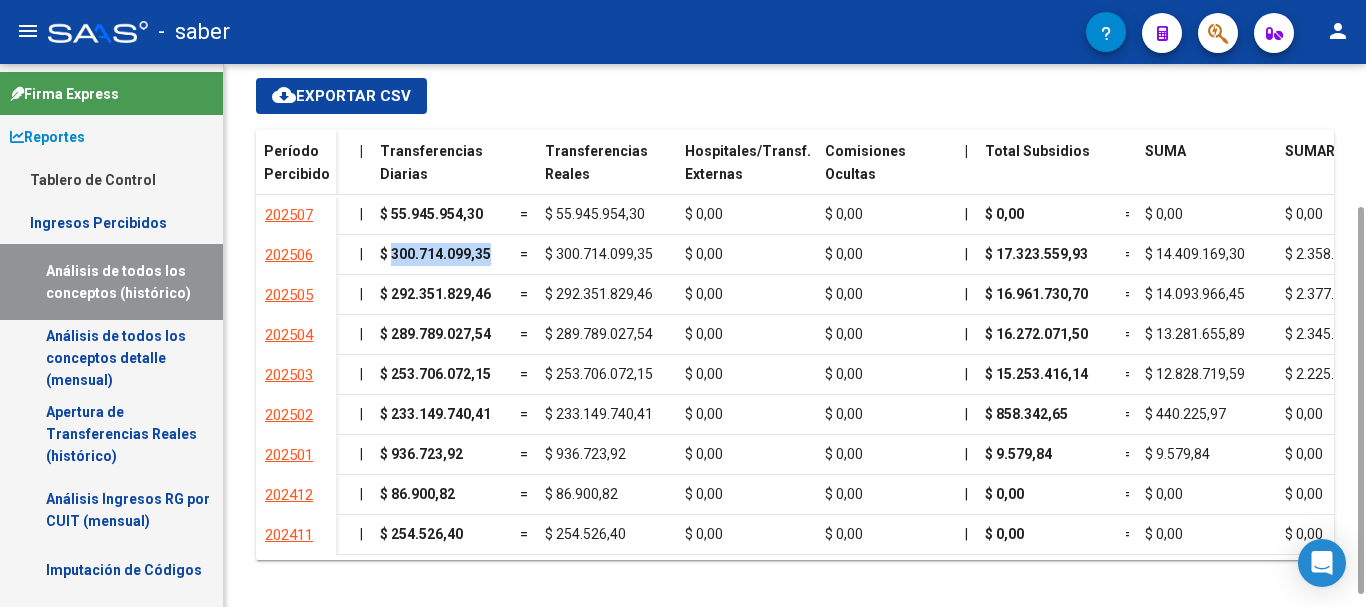 scroll, scrollTop: 0, scrollLeft: 0, axis: both 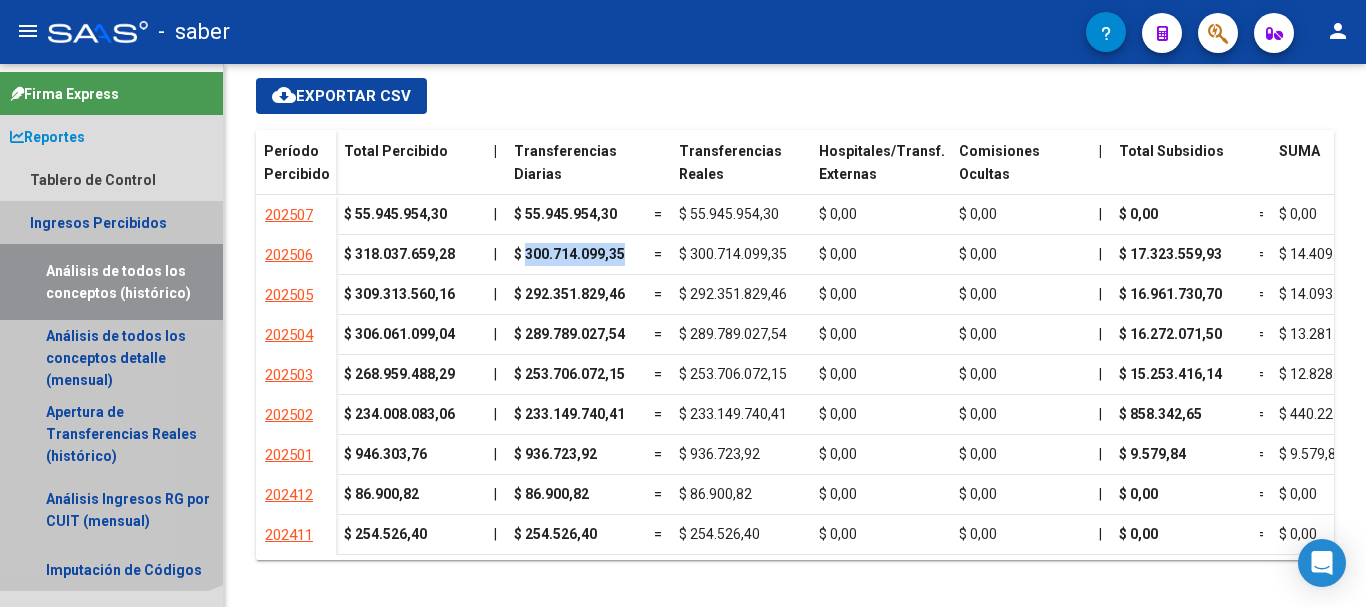 click on "Ingresos Percibidos" at bounding box center (111, 222) 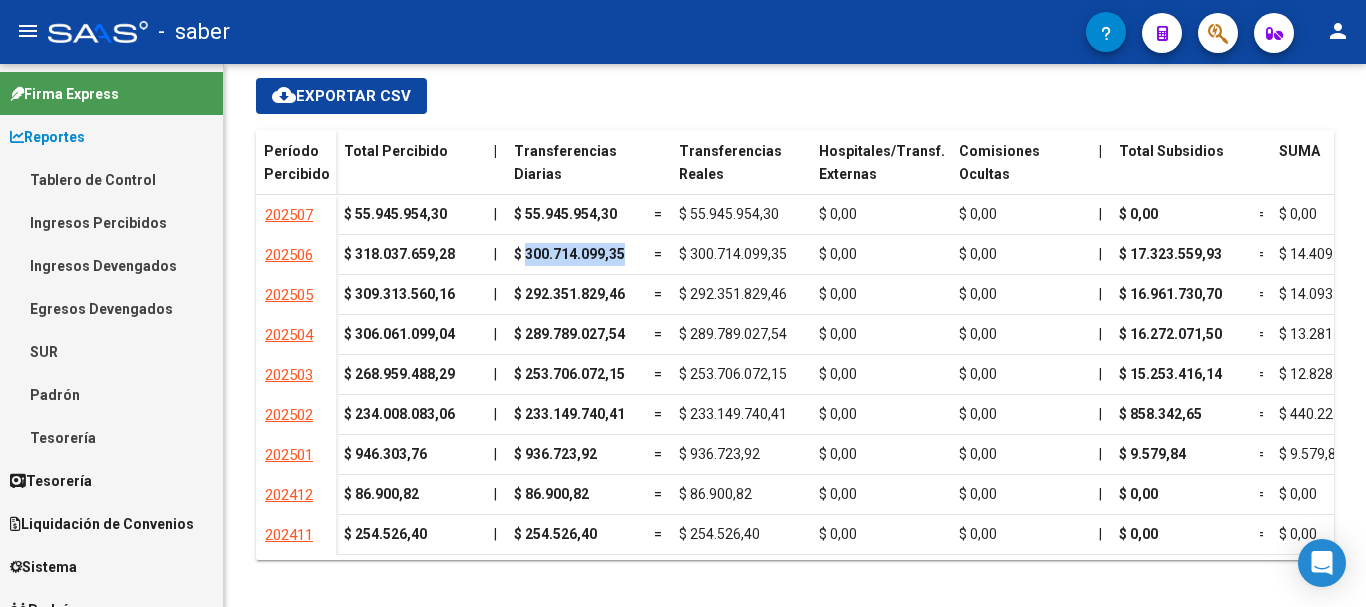 click on "Ingresos Devengados" at bounding box center (111, 265) 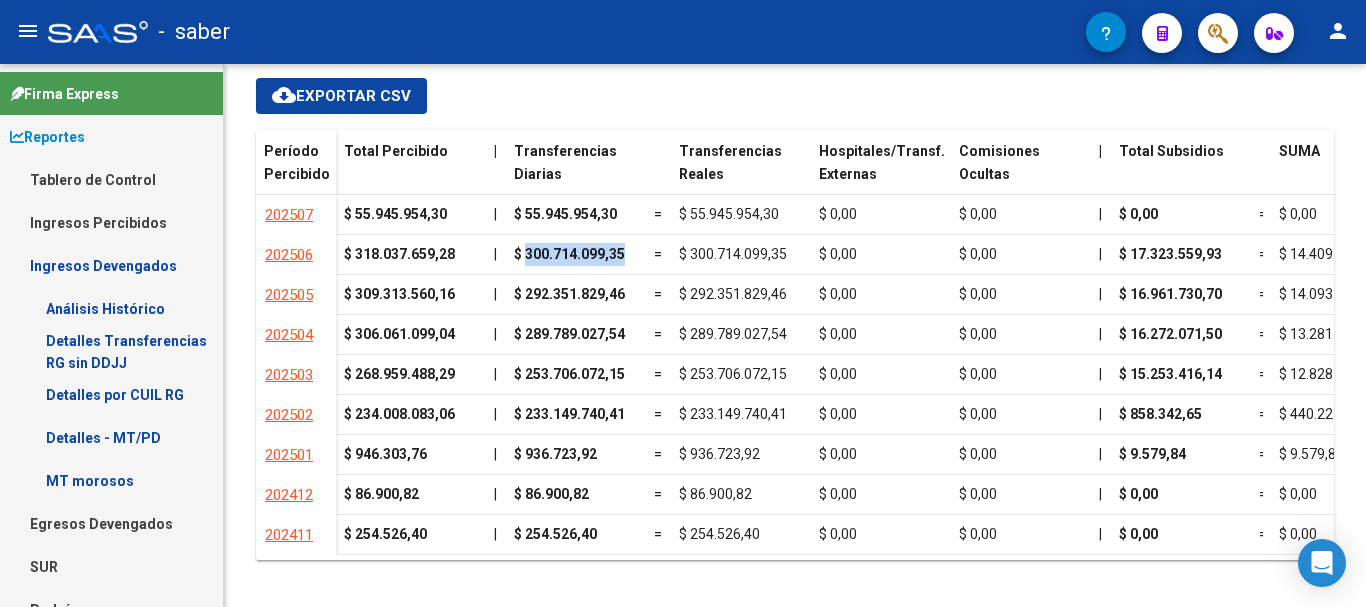 click on "Detalles Transferencias RG sin DDJJ" at bounding box center [111, 351] 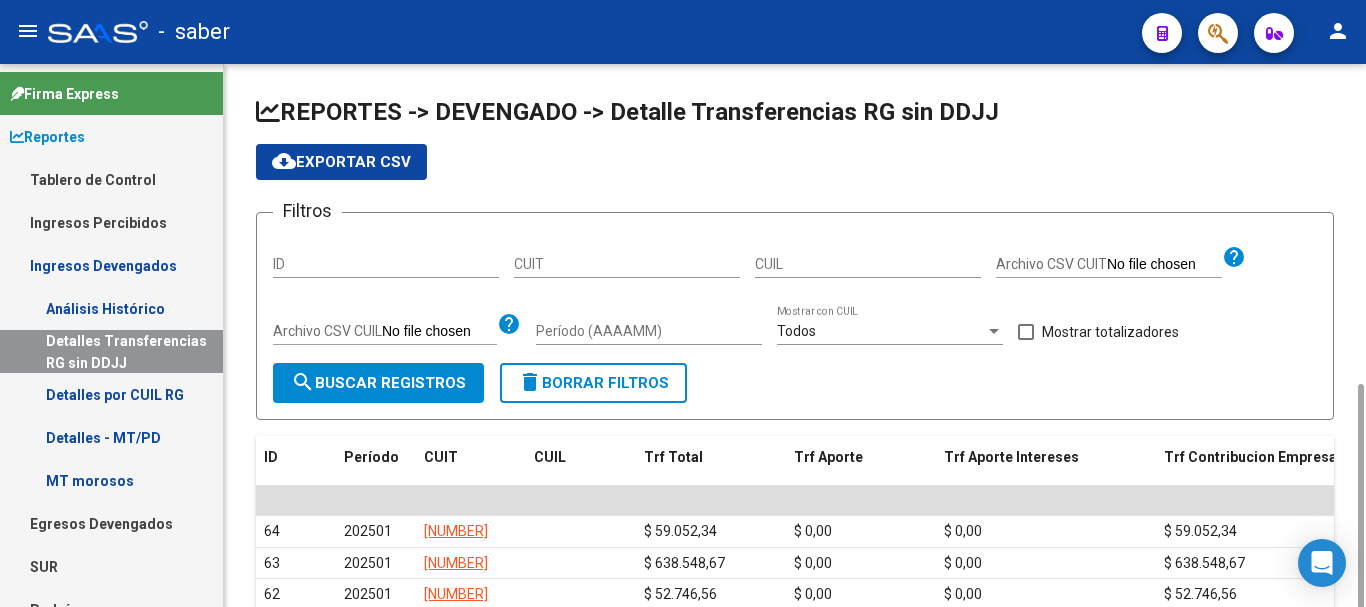 scroll, scrollTop: 200, scrollLeft: 0, axis: vertical 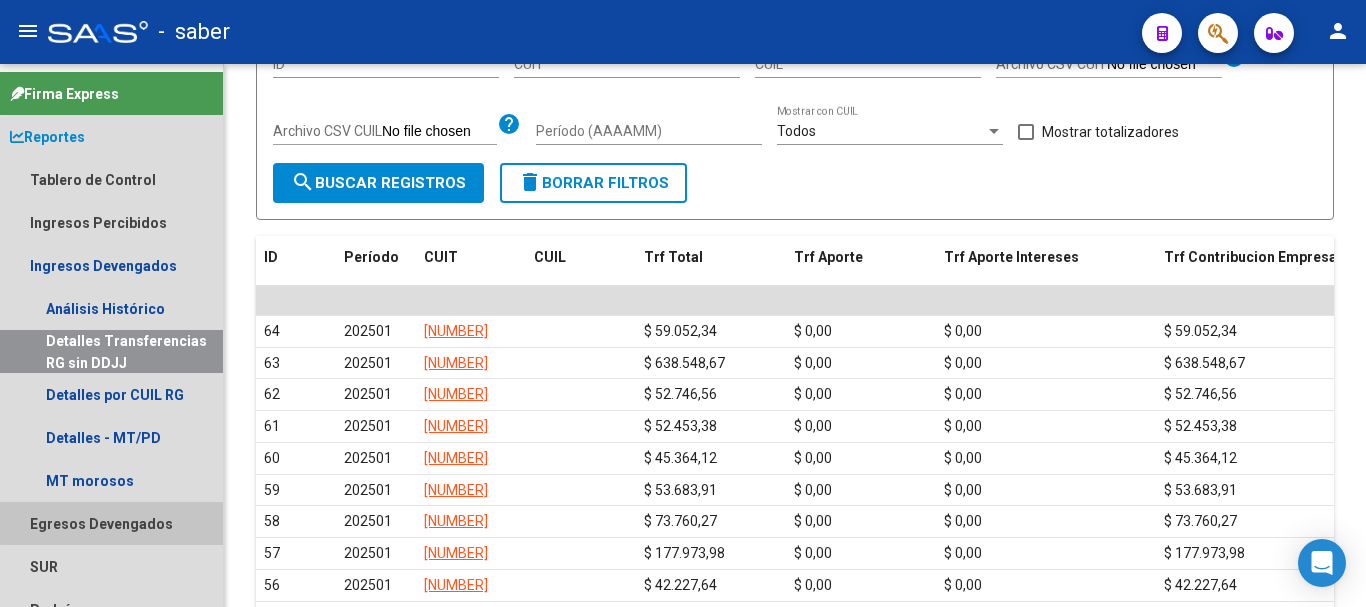 click on "Egresos Devengados" at bounding box center [111, 523] 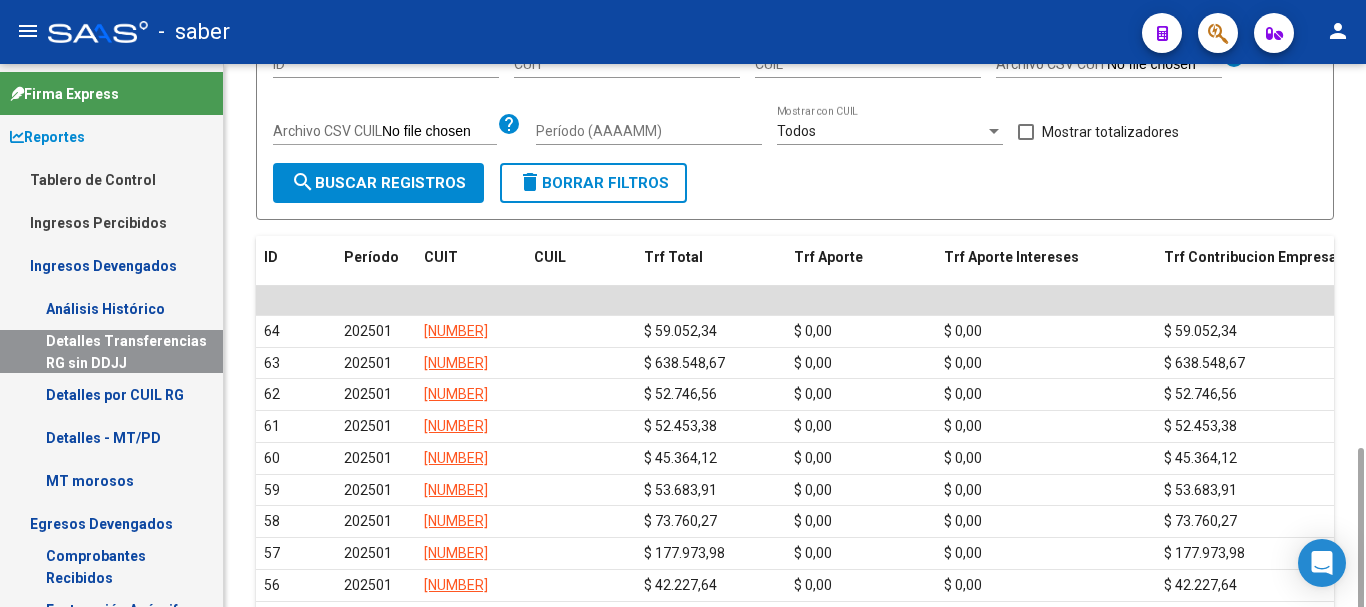 scroll, scrollTop: 365, scrollLeft: 0, axis: vertical 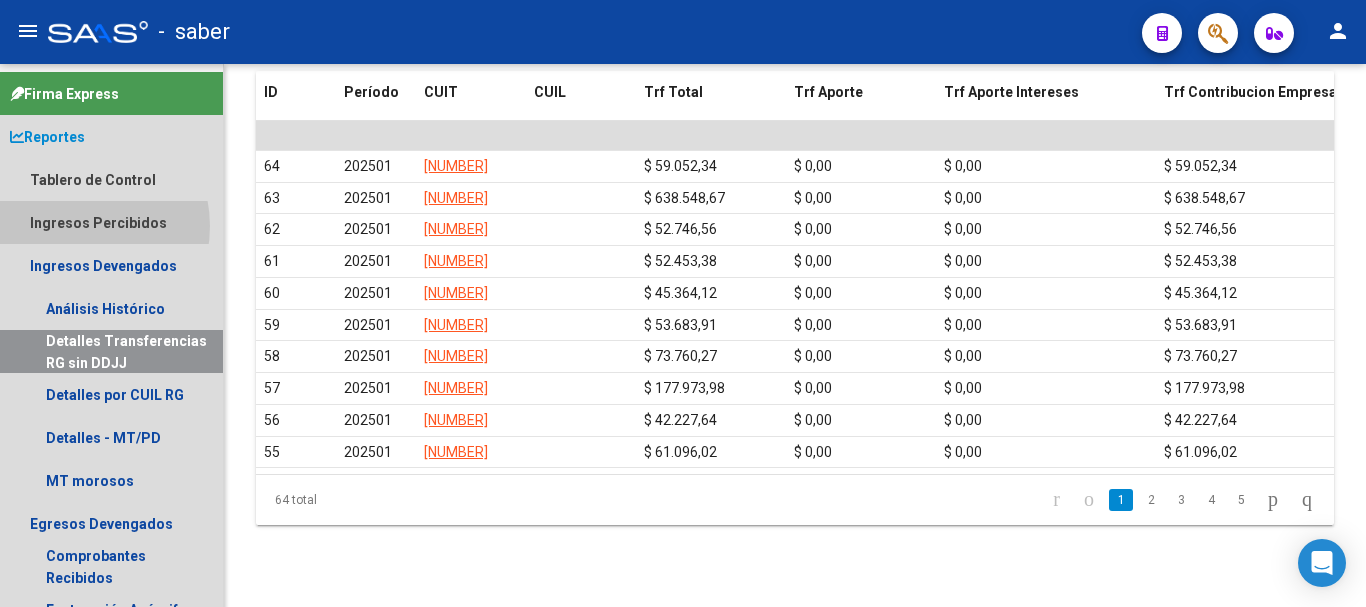 click on "Ingresos Percibidos" at bounding box center (111, 222) 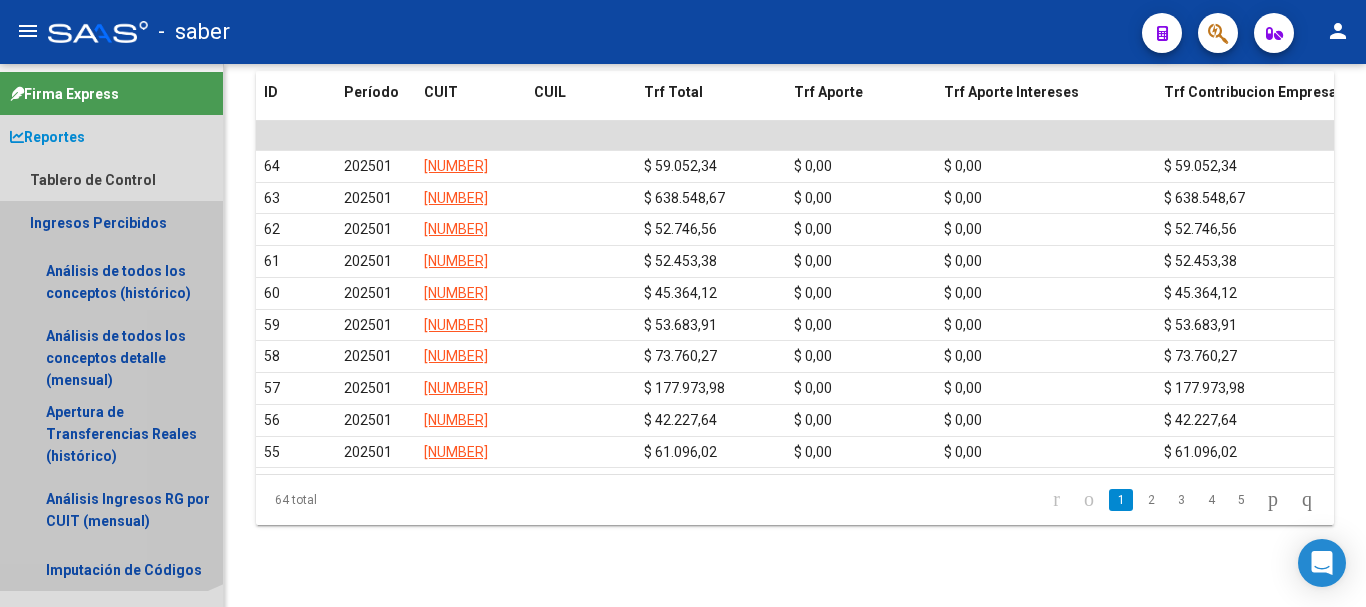 click on "Ingresos Percibidos" at bounding box center (111, 222) 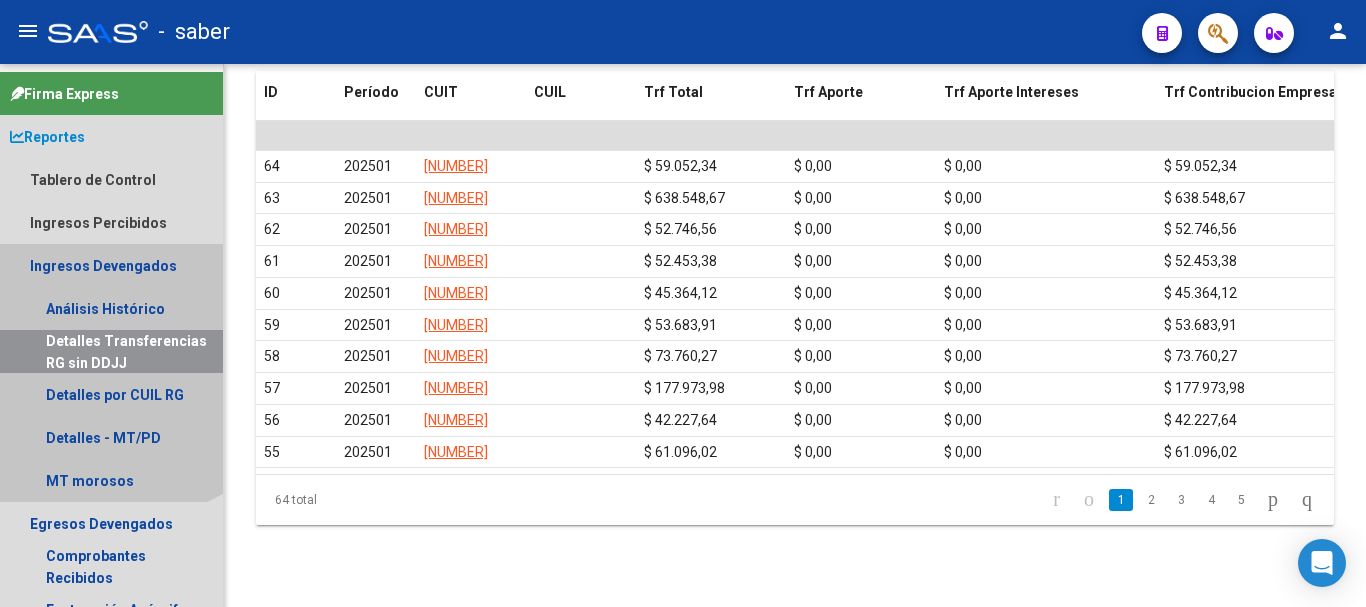 click on "Ingresos Devengados" at bounding box center [111, 265] 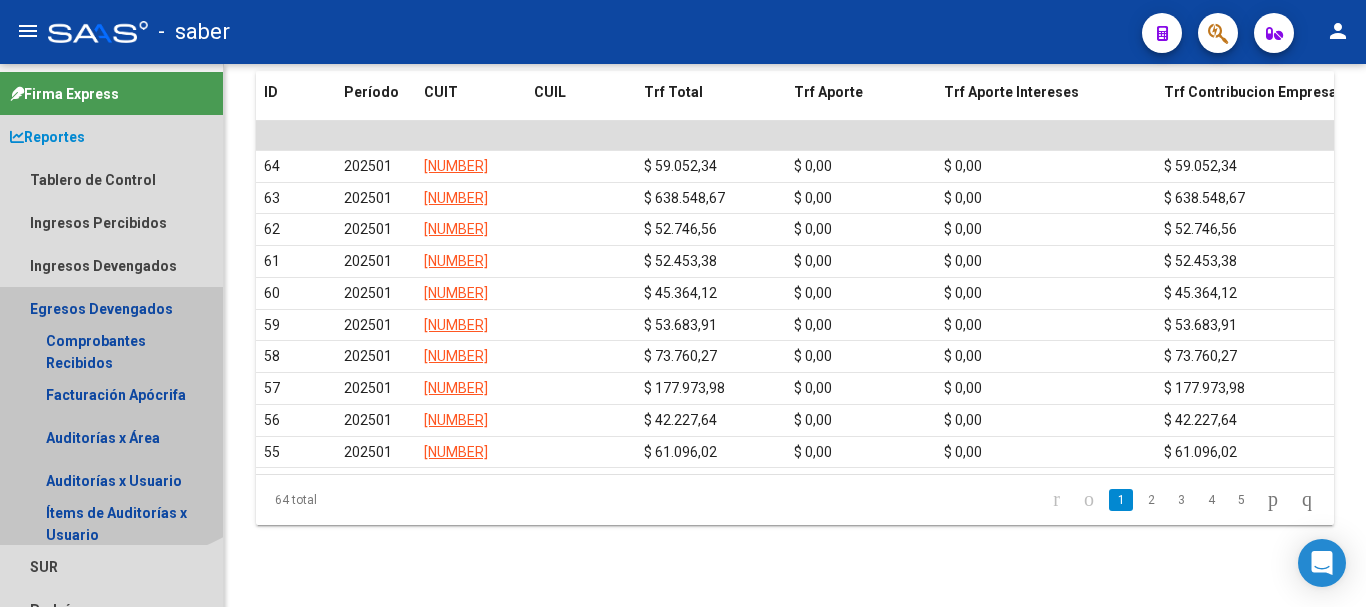 click on "Egresos Devengados" at bounding box center [111, 308] 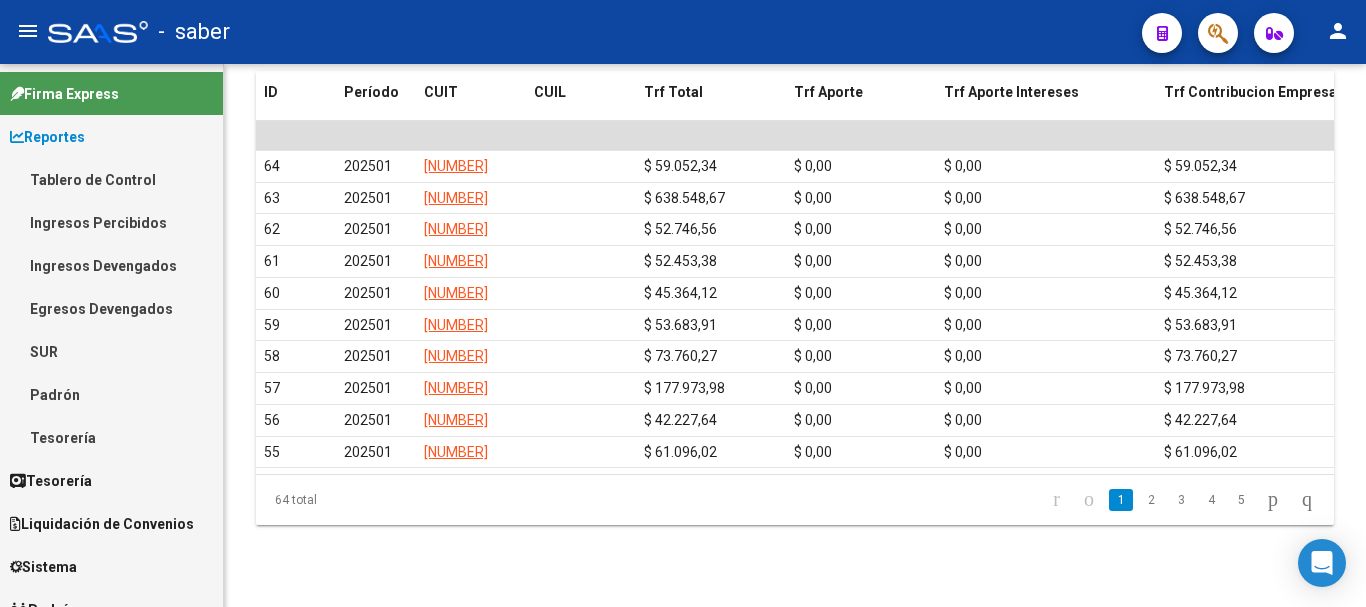 click on "Tablero de Control" at bounding box center (111, 179) 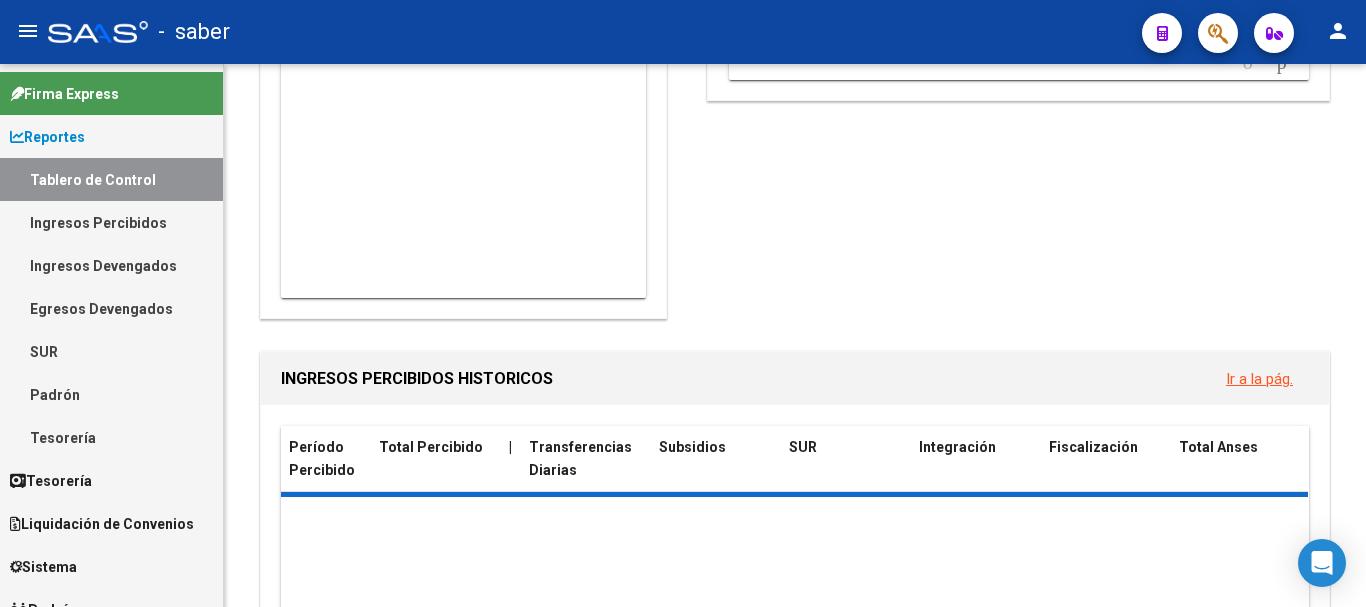 scroll, scrollTop: 0, scrollLeft: 0, axis: both 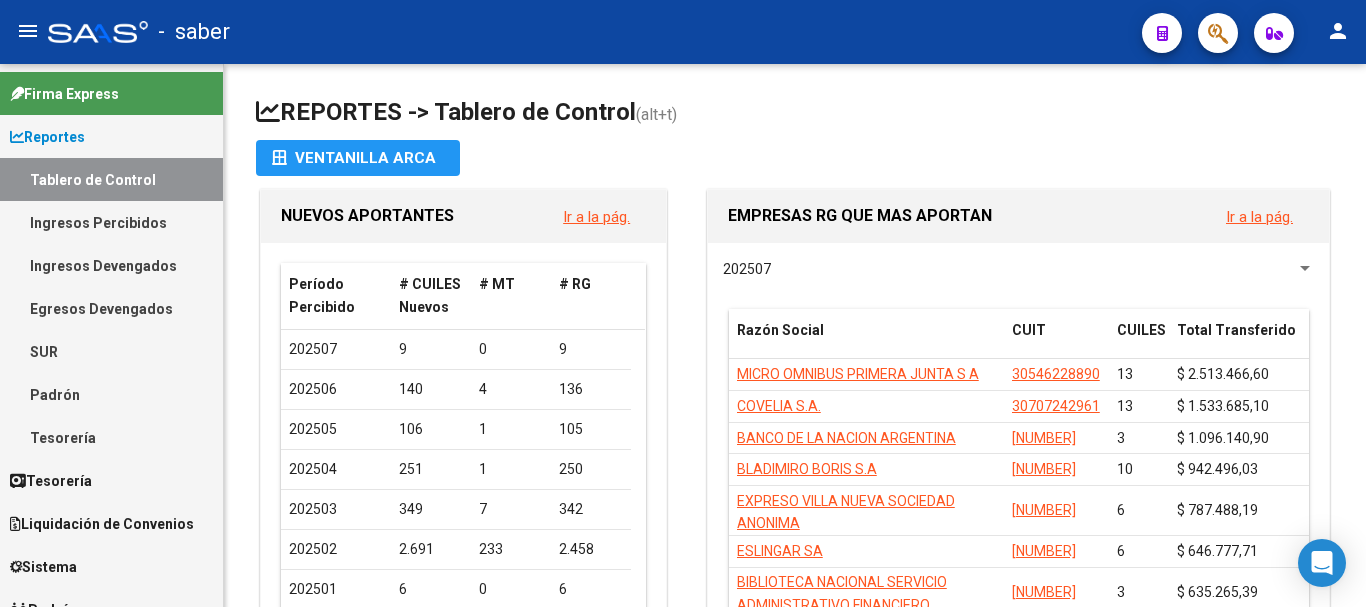 click on "Ingresos Percibidos" at bounding box center (111, 222) 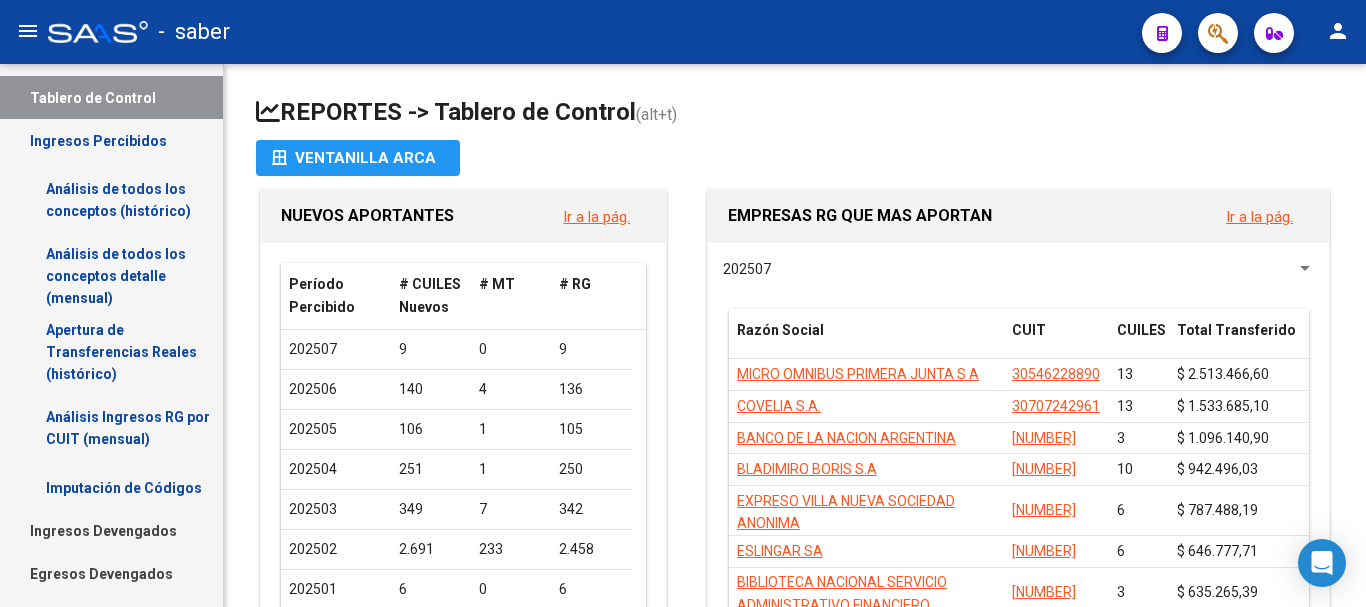 scroll, scrollTop: 100, scrollLeft: 0, axis: vertical 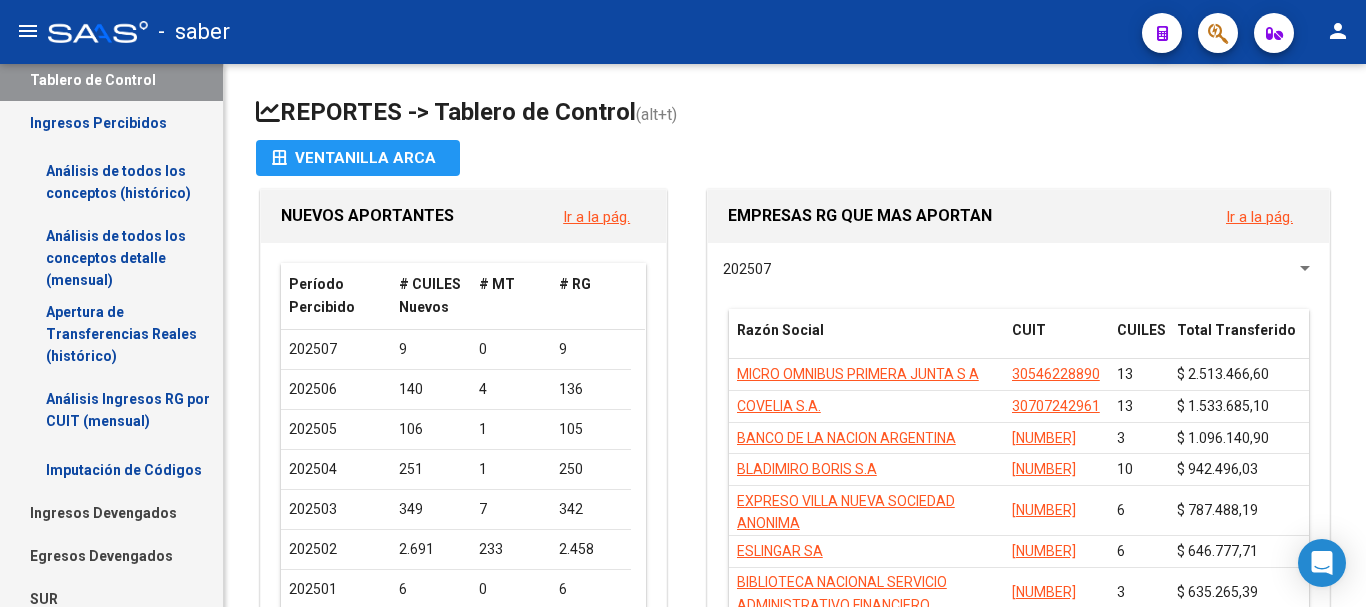 click on "Análisis de todos los conceptos (histórico)" at bounding box center (111, 182) 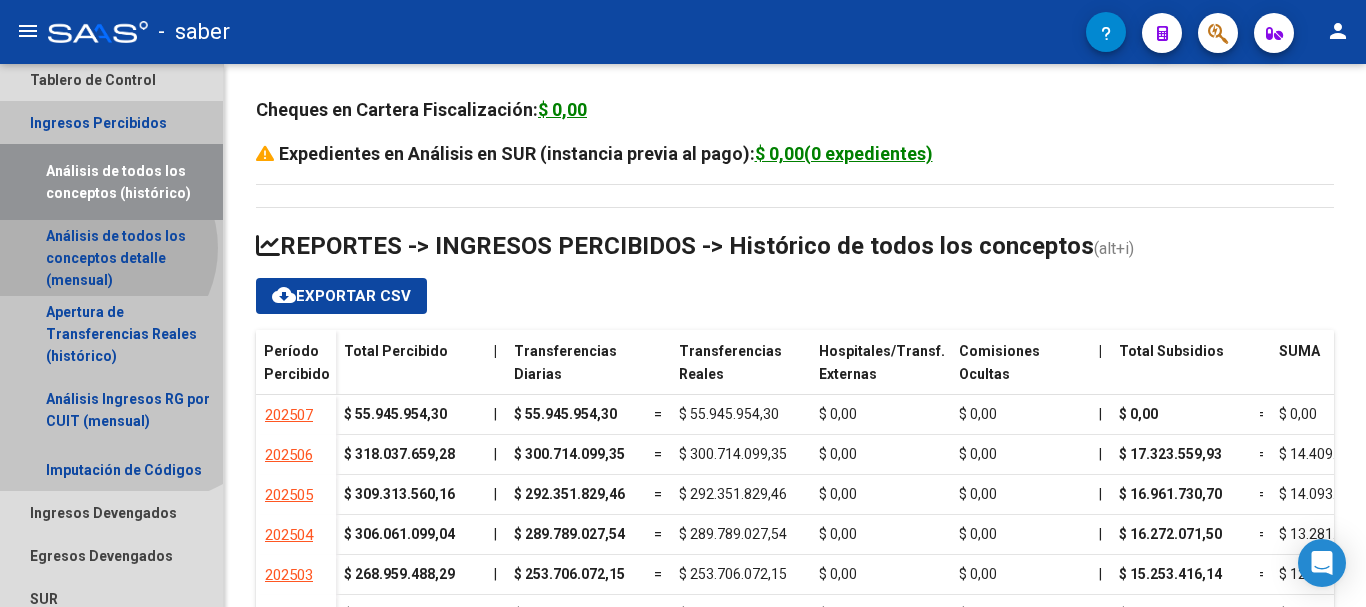 click on "Análisis de todos los conceptos detalle (mensual)" at bounding box center [111, 258] 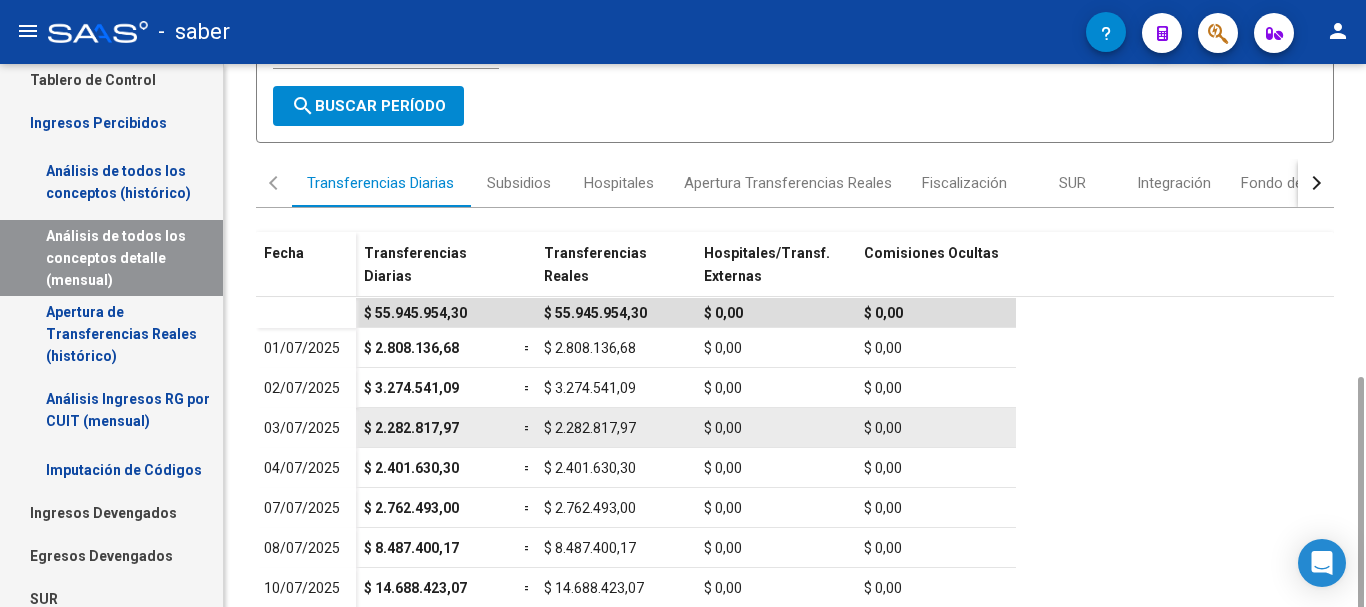 scroll, scrollTop: 314, scrollLeft: 0, axis: vertical 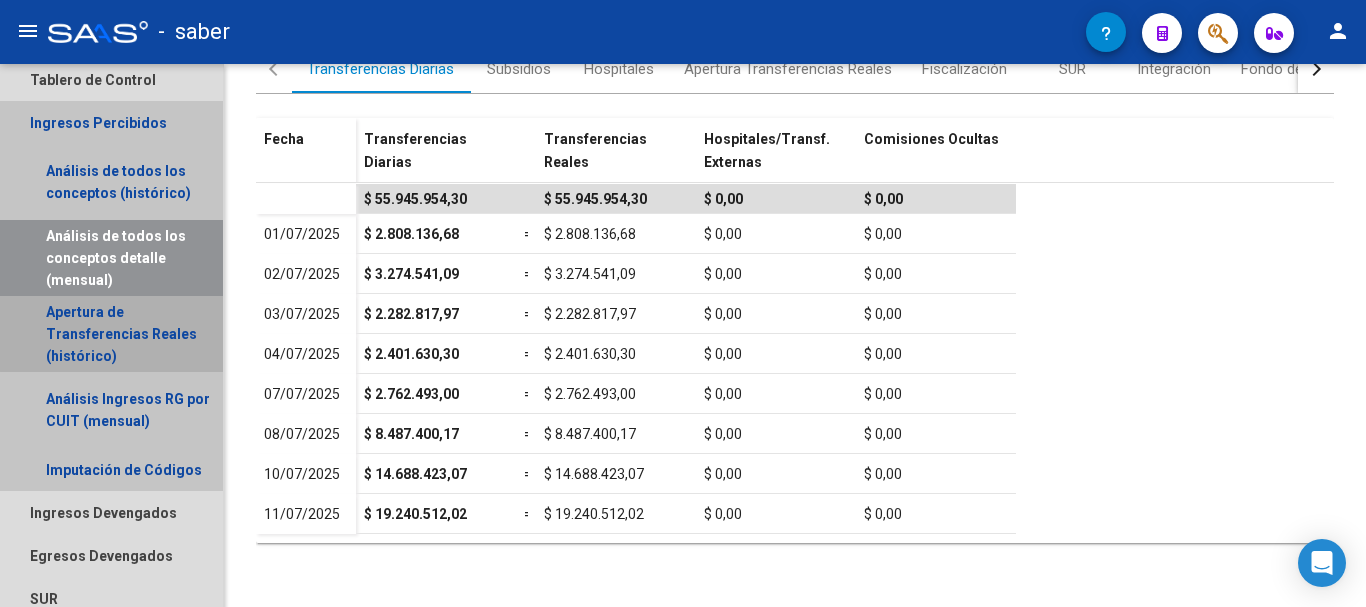 click on "Apertura de Transferencias Reales (histórico)" at bounding box center (111, 334) 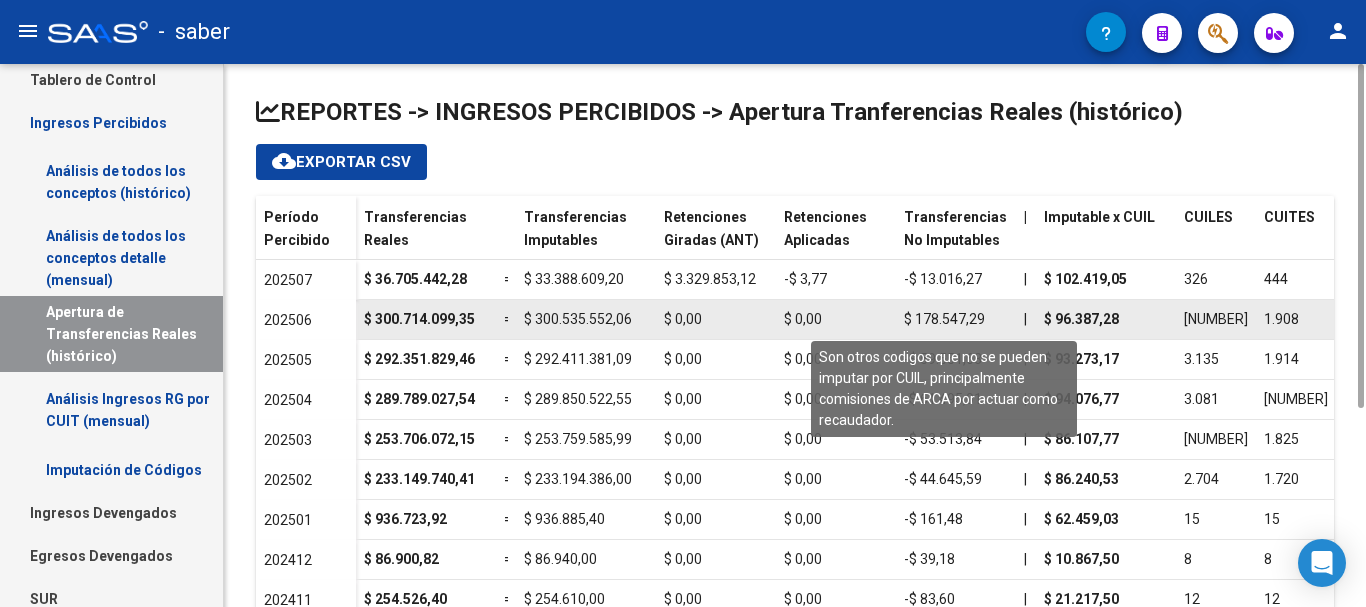 click on "$ 178.547,29" 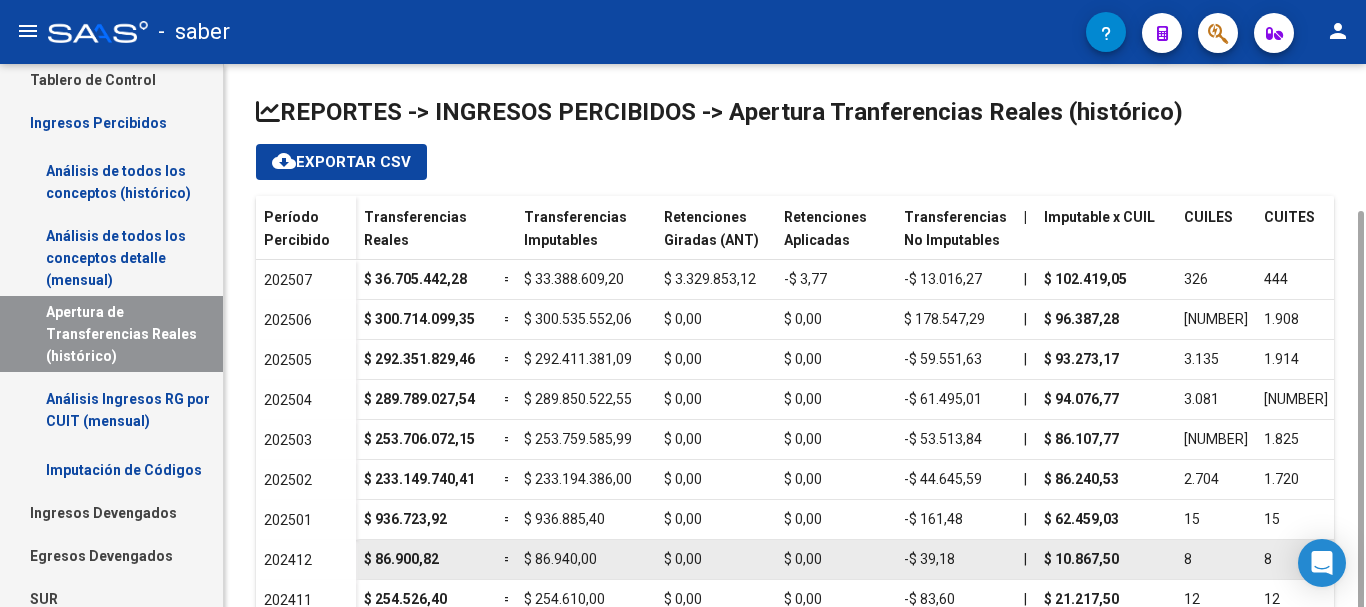 scroll, scrollTop: 78, scrollLeft: 0, axis: vertical 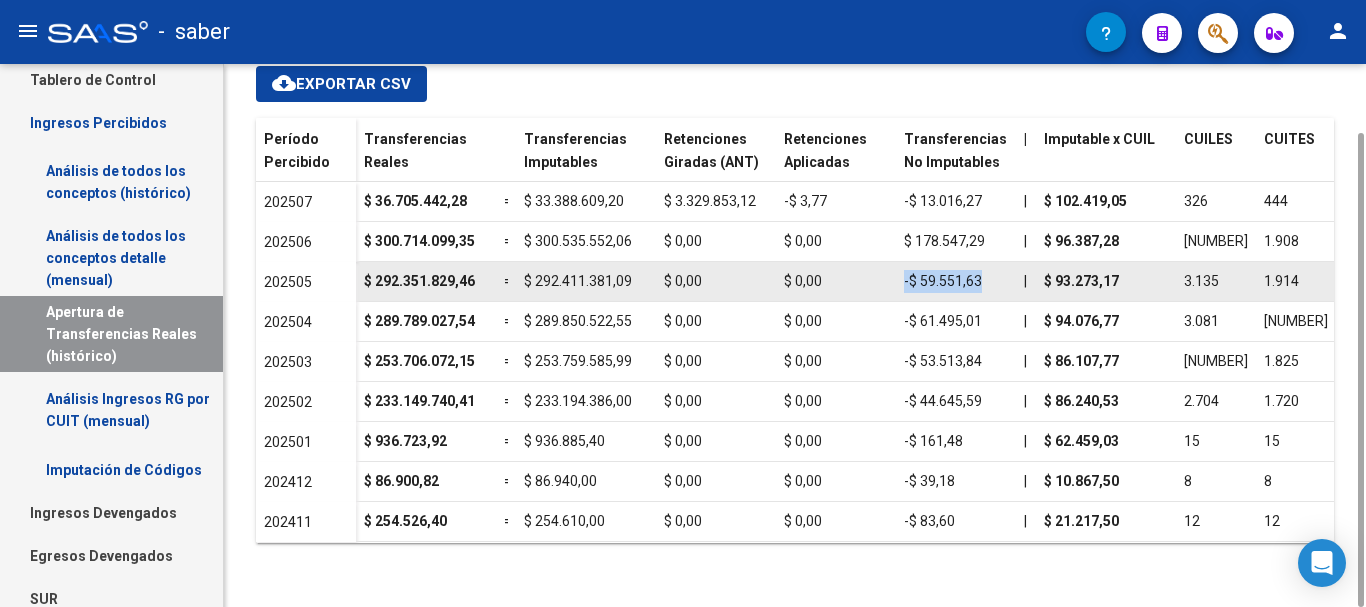 drag, startPoint x: 902, startPoint y: 276, endPoint x: 1005, endPoint y: 276, distance: 103 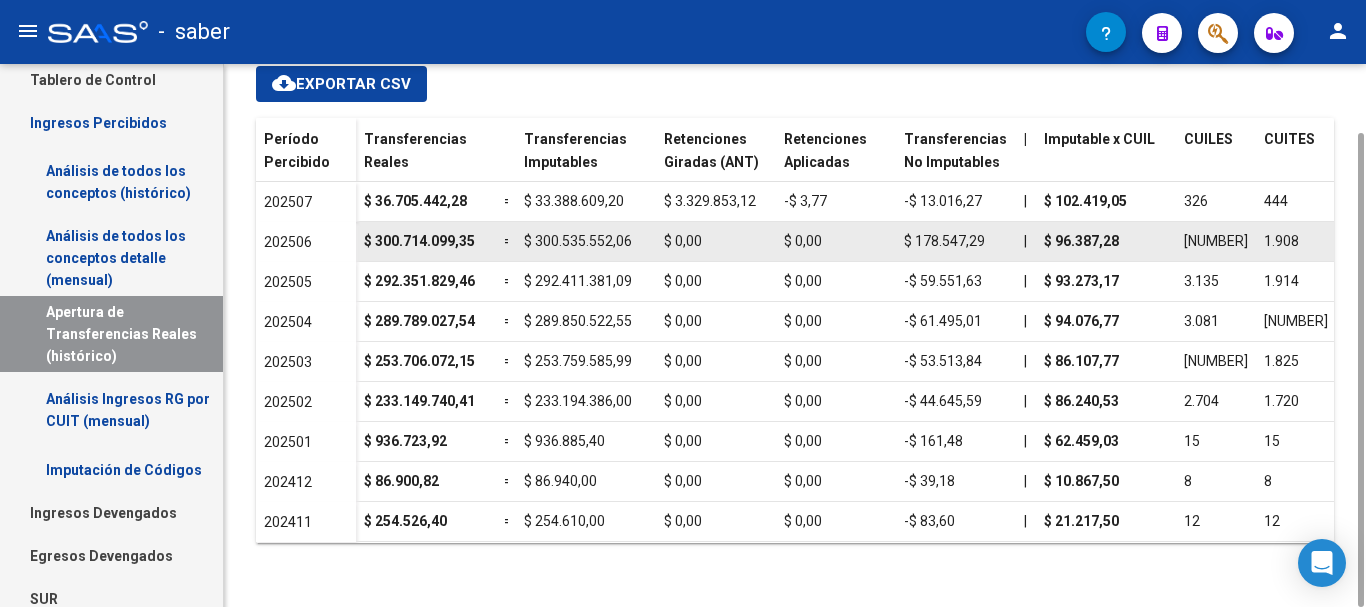 click on "$ 178.547,29" 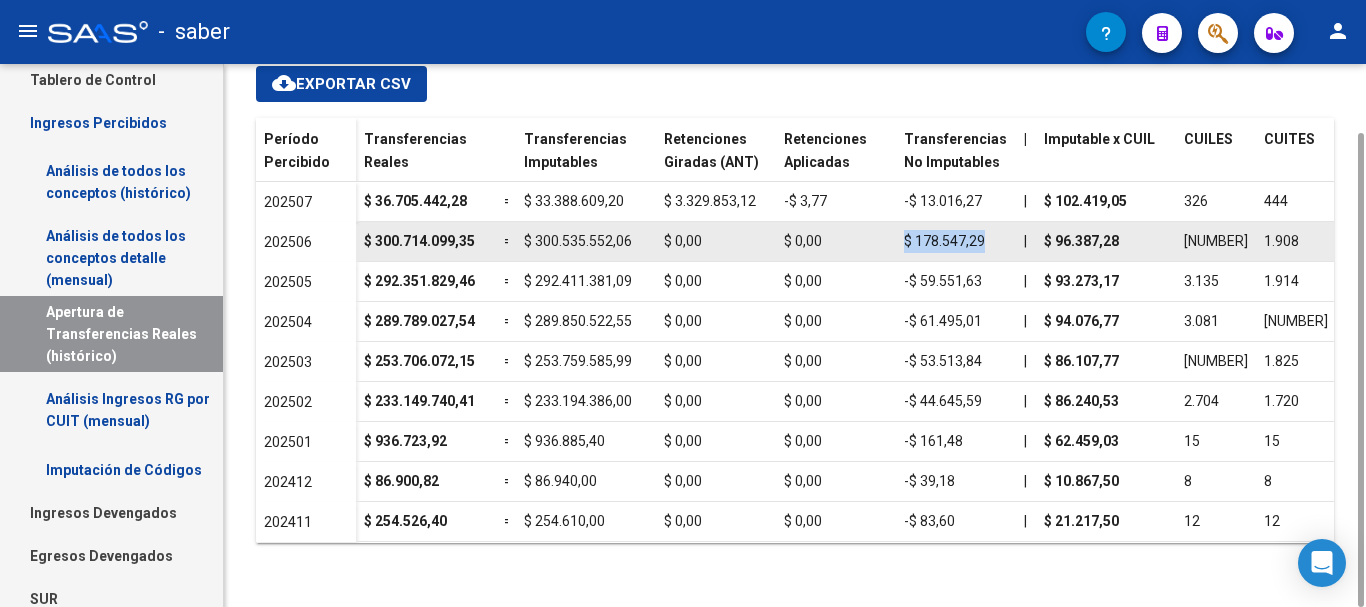 drag, startPoint x: 902, startPoint y: 239, endPoint x: 999, endPoint y: 238, distance: 97.00516 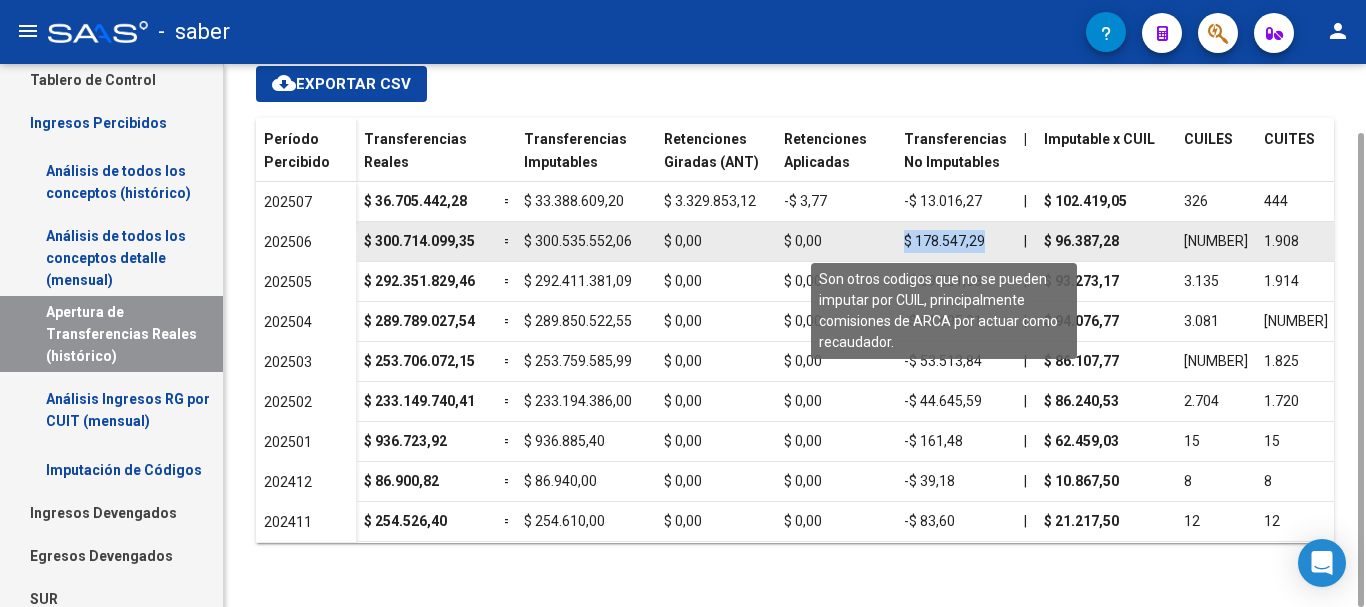 click on "$ 178.547,29" 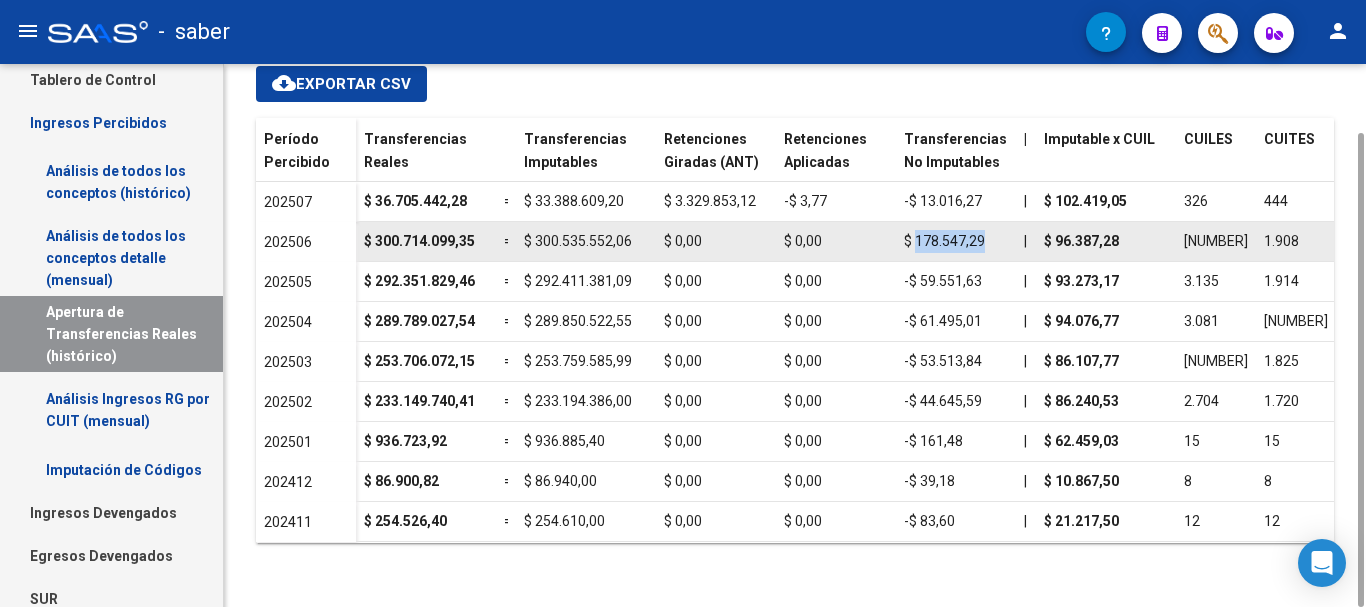 drag, startPoint x: 916, startPoint y: 234, endPoint x: 1005, endPoint y: 240, distance: 89.20202 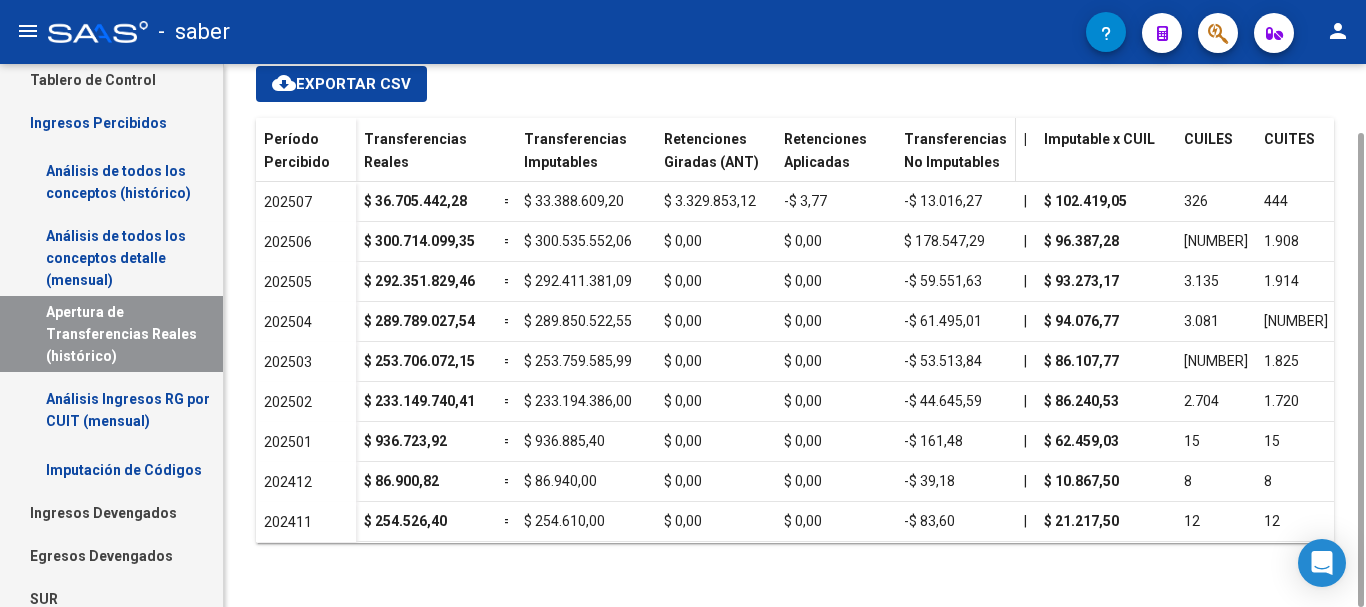 click on "Transferencias No Imputables" 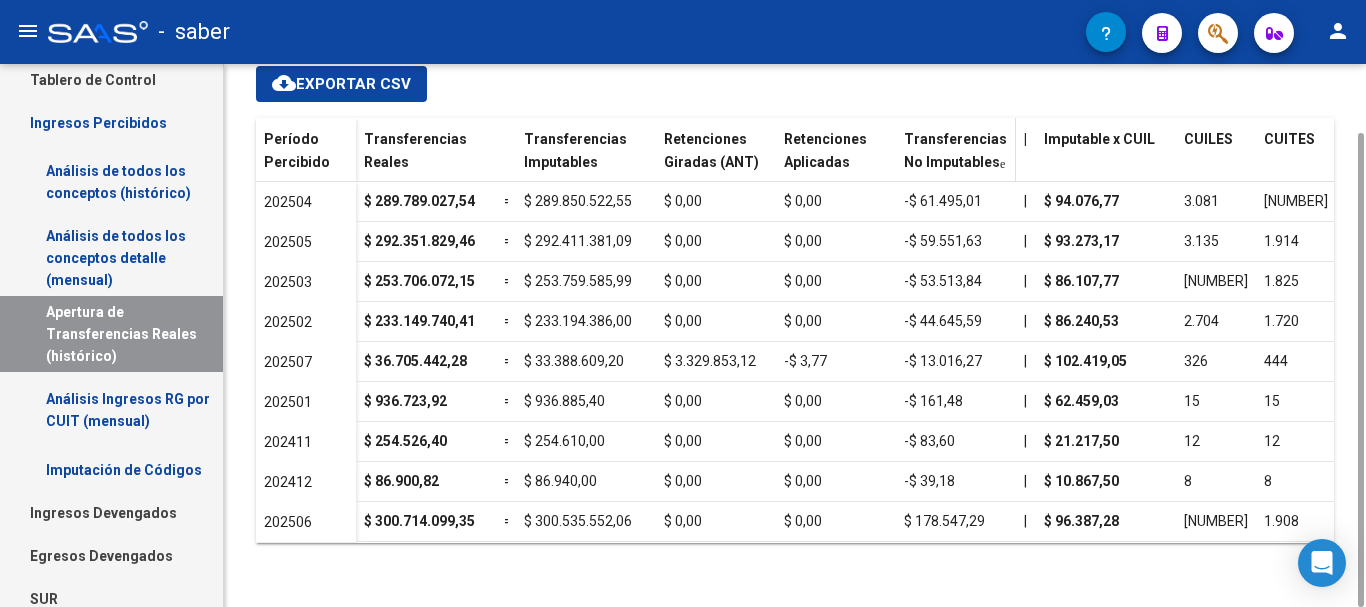 click on "Transferencias No Imputables" 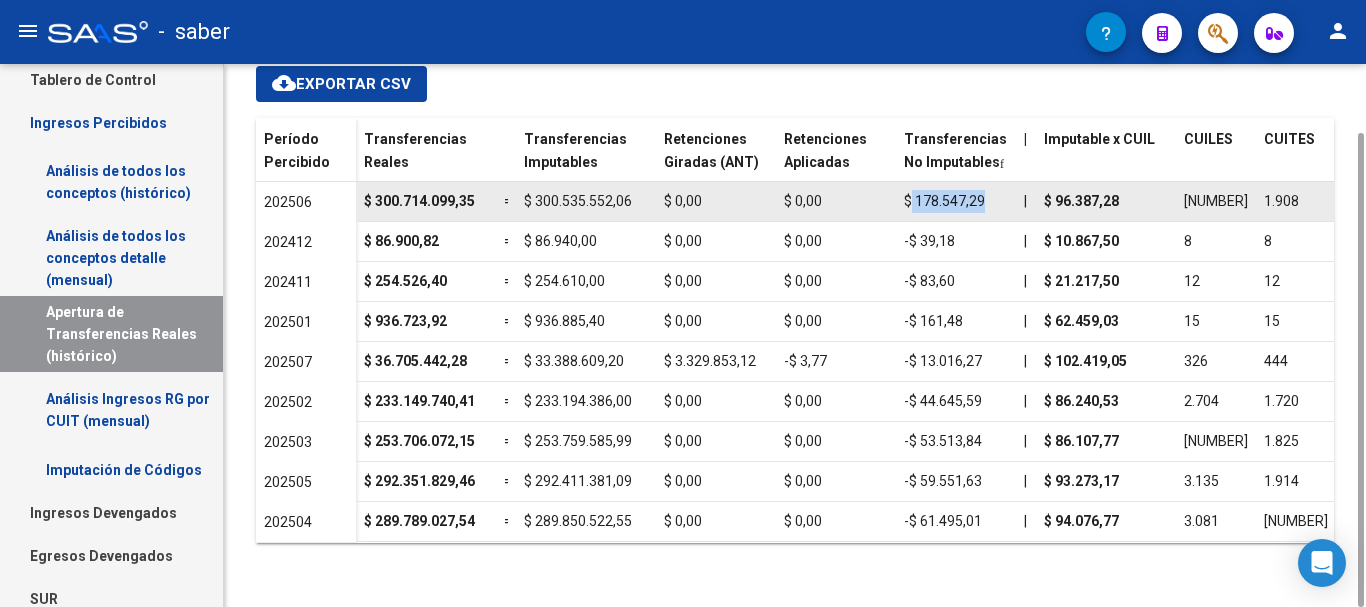 drag, startPoint x: 909, startPoint y: 196, endPoint x: 1012, endPoint y: 199, distance: 103.04368 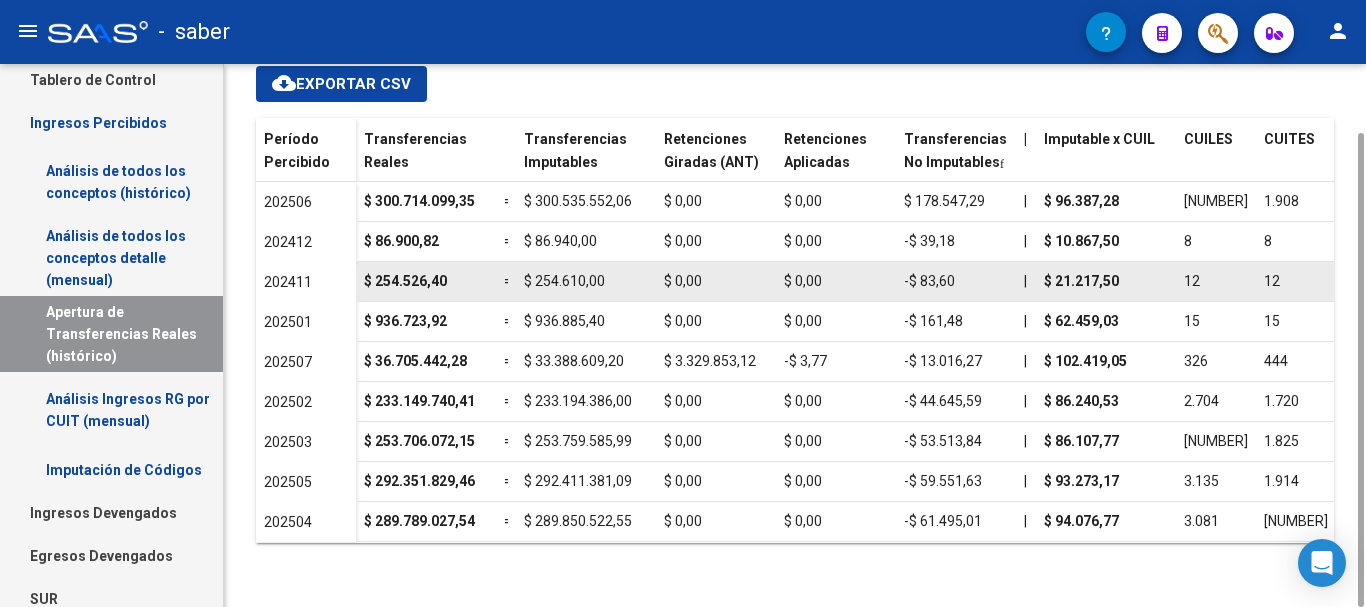 click on "$ [NUMBER] = $ [NUMBER] $ 0,00 $ 0,00 -$ [NUMBER] | $ [NUMBER] [NUMBER] [NUMBER] [NUMBER] | $ [NUMBER] = $ 0,00 $ 0,00 $ [NUMBER] $ 0,00 $ 0,00 $ 0,00 $ 0,00 $ 0,00" 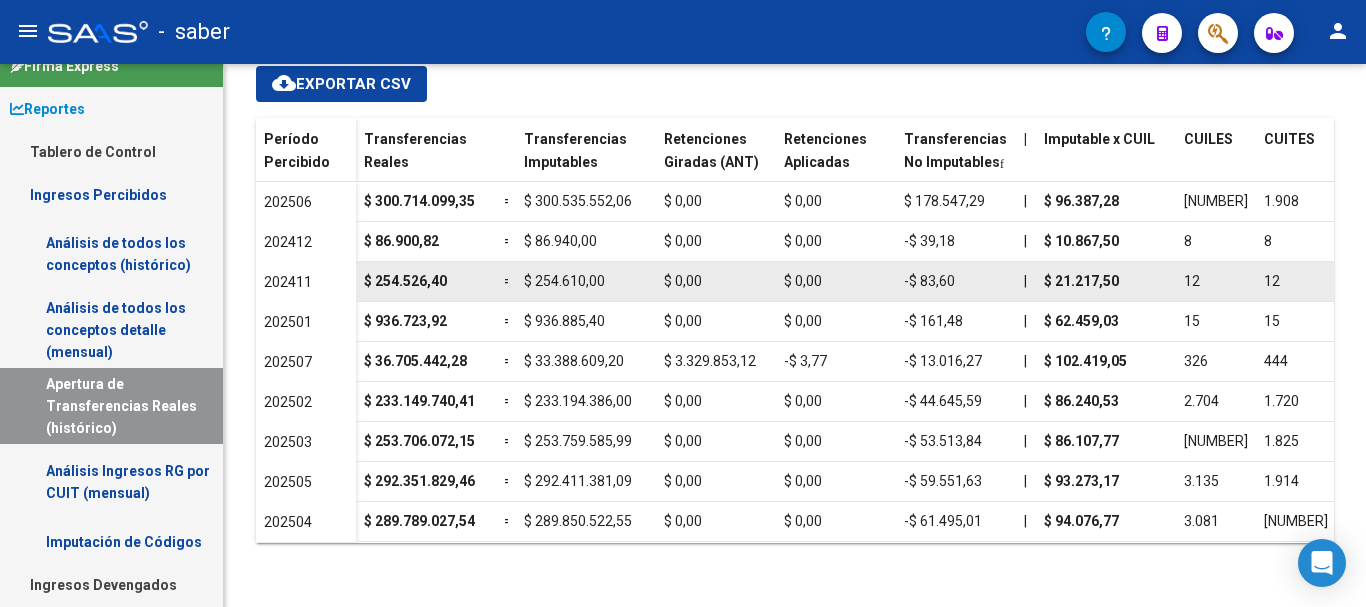 scroll, scrollTop: 0, scrollLeft: 0, axis: both 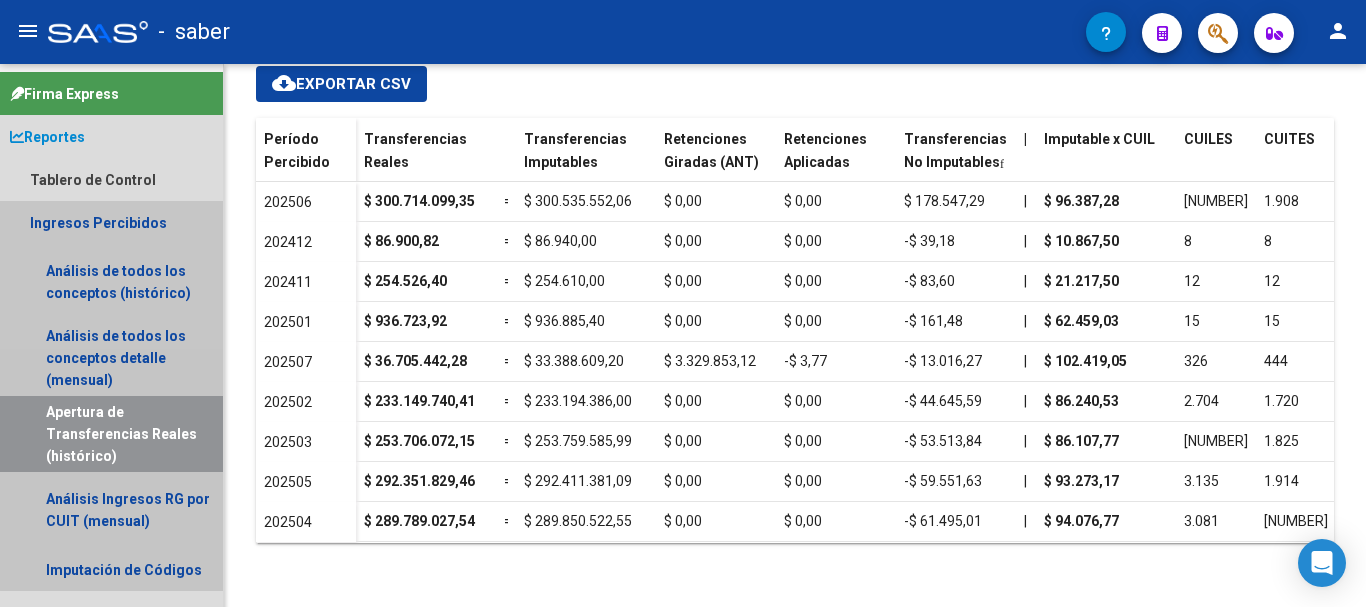 click on "Ingresos Percibidos" at bounding box center [111, 222] 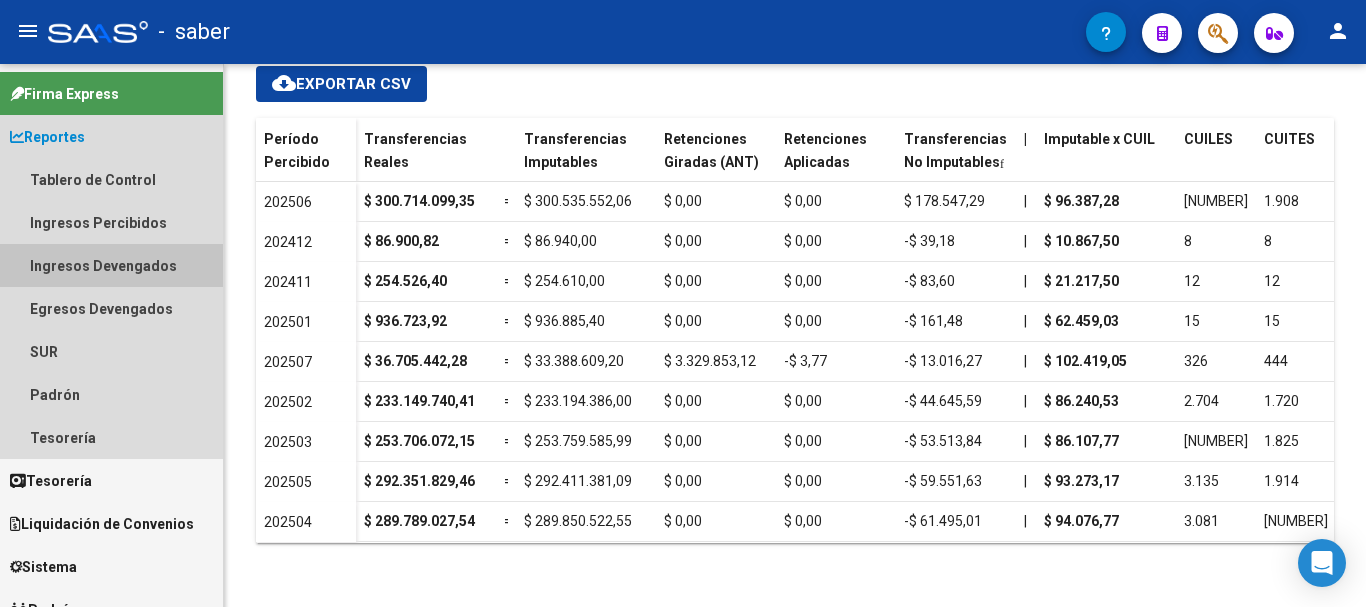 click on "Ingresos Devengados" at bounding box center [111, 265] 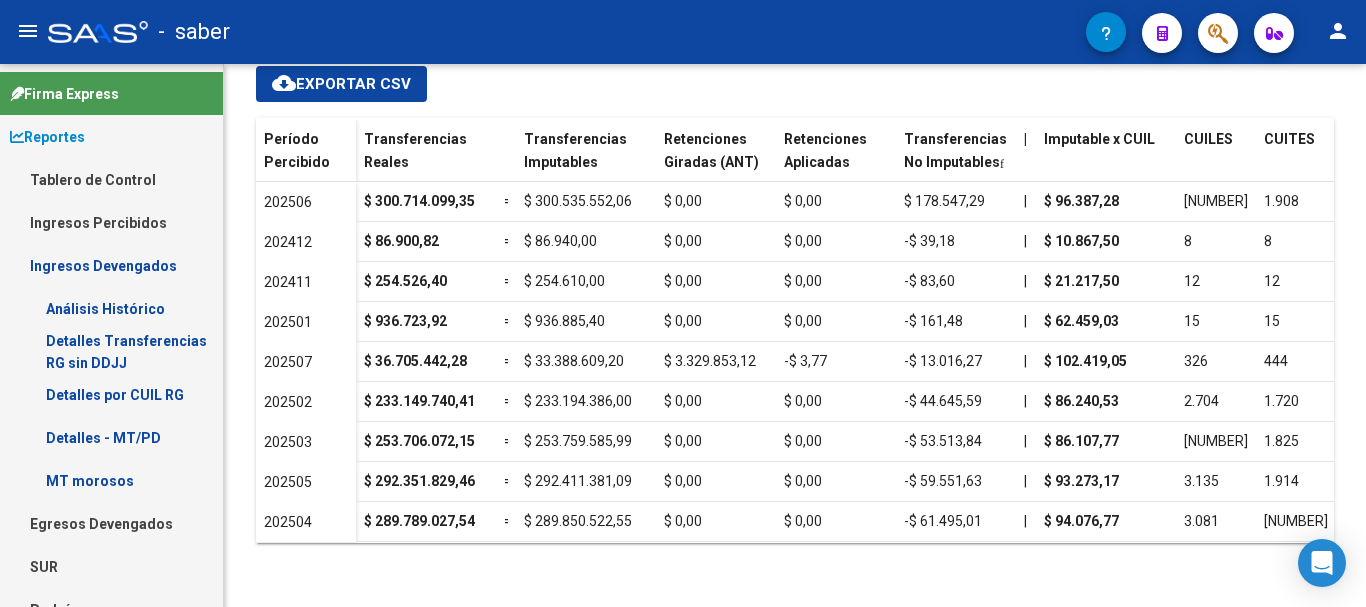 click on "Ingresos Devengados" at bounding box center (111, 265) 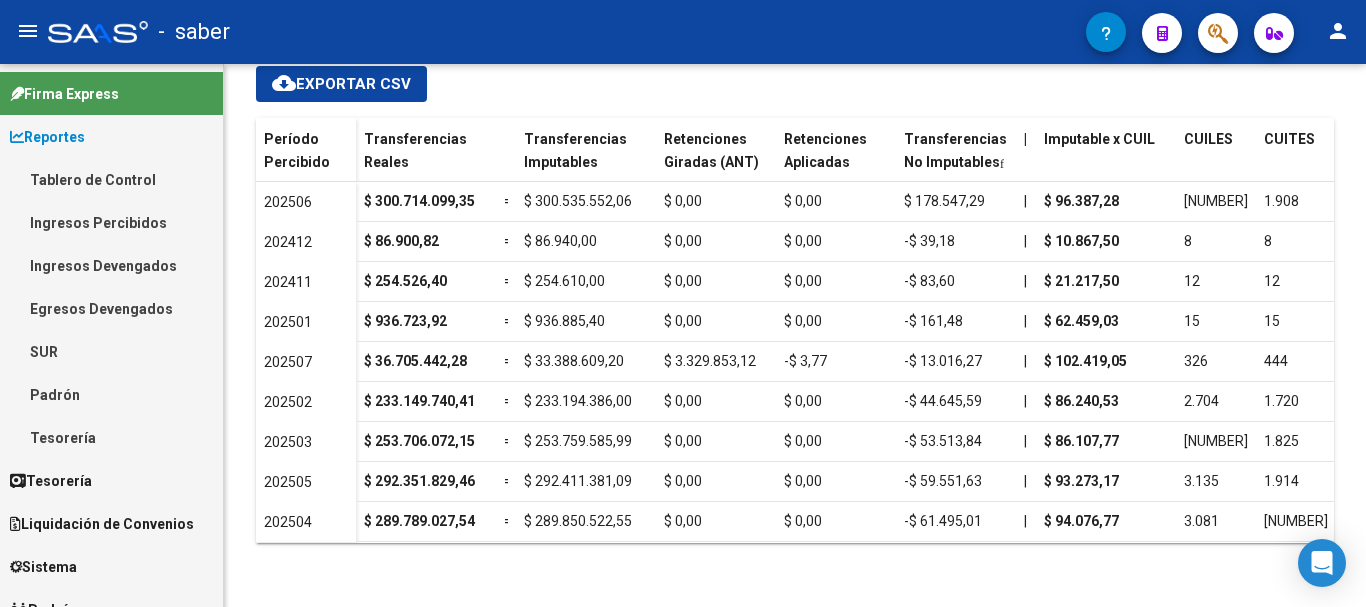 click on "Ingresos Devengados" at bounding box center (111, 265) 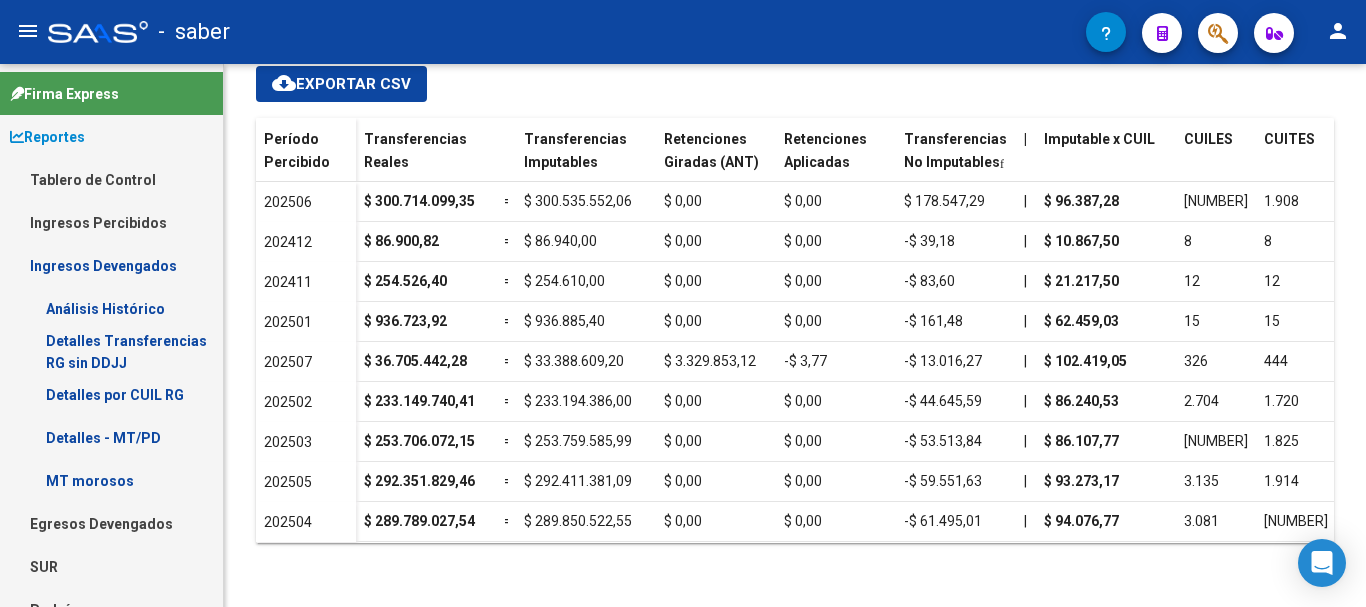 click on "Ingresos Percibidos" at bounding box center [111, 222] 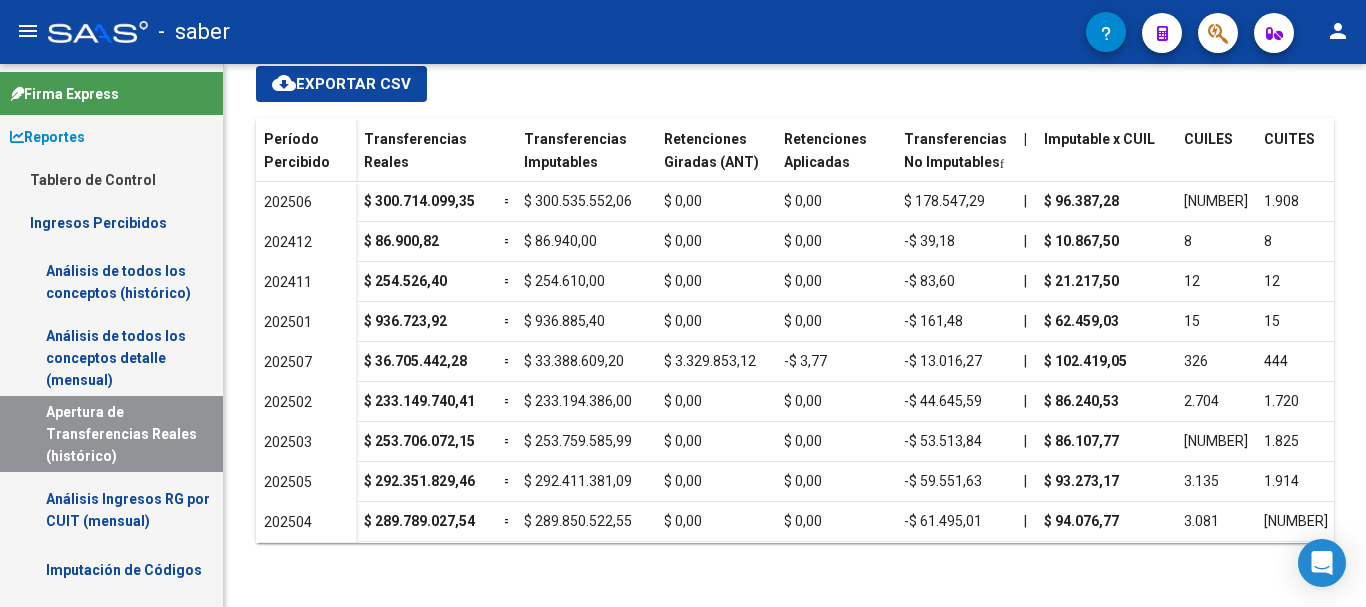 click on "Análisis de todos los conceptos (histórico)" at bounding box center [111, 282] 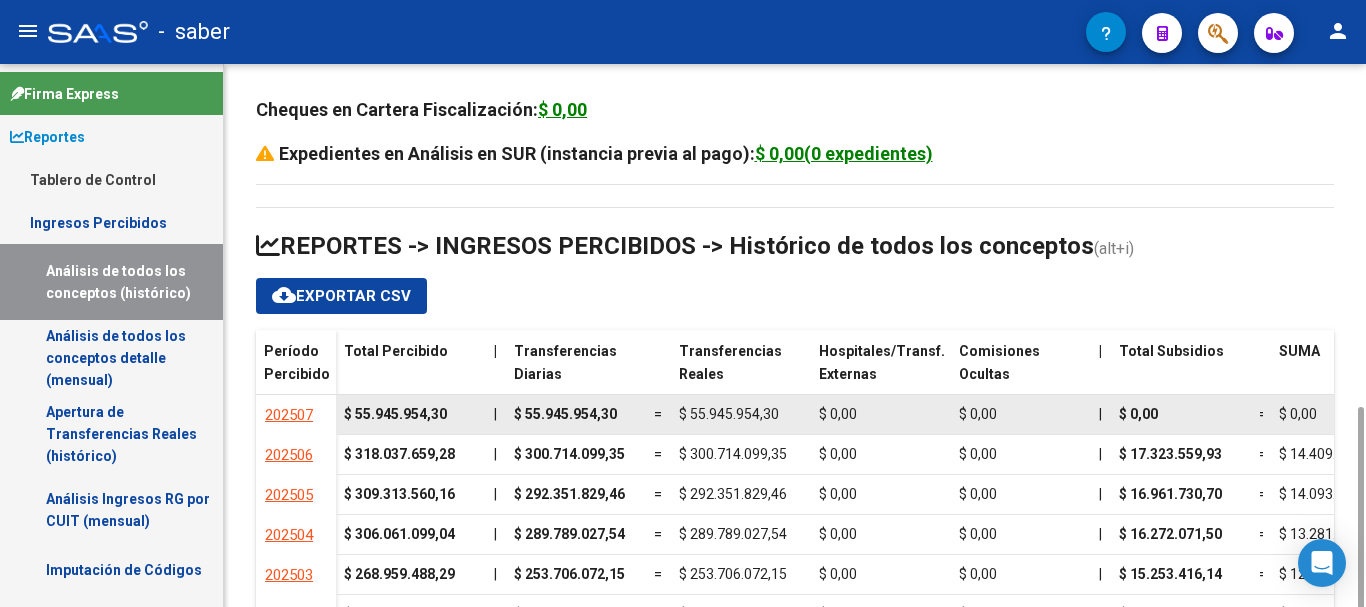 scroll, scrollTop: 200, scrollLeft: 0, axis: vertical 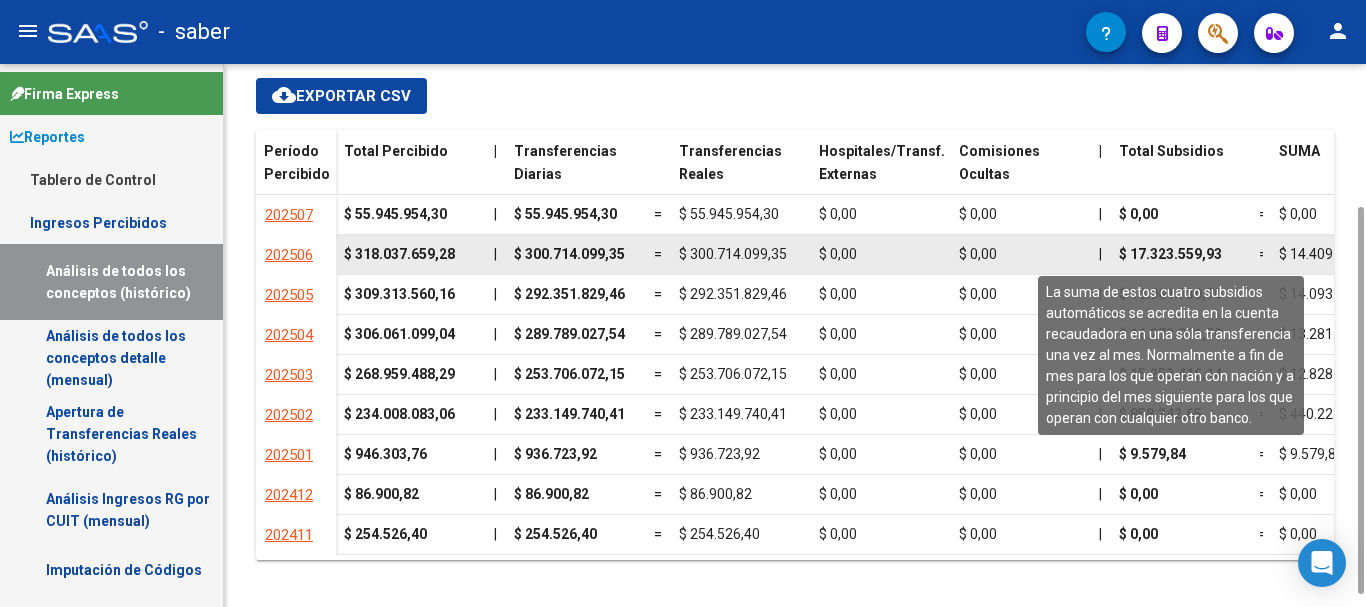 click on "$ 17.323.559,93" 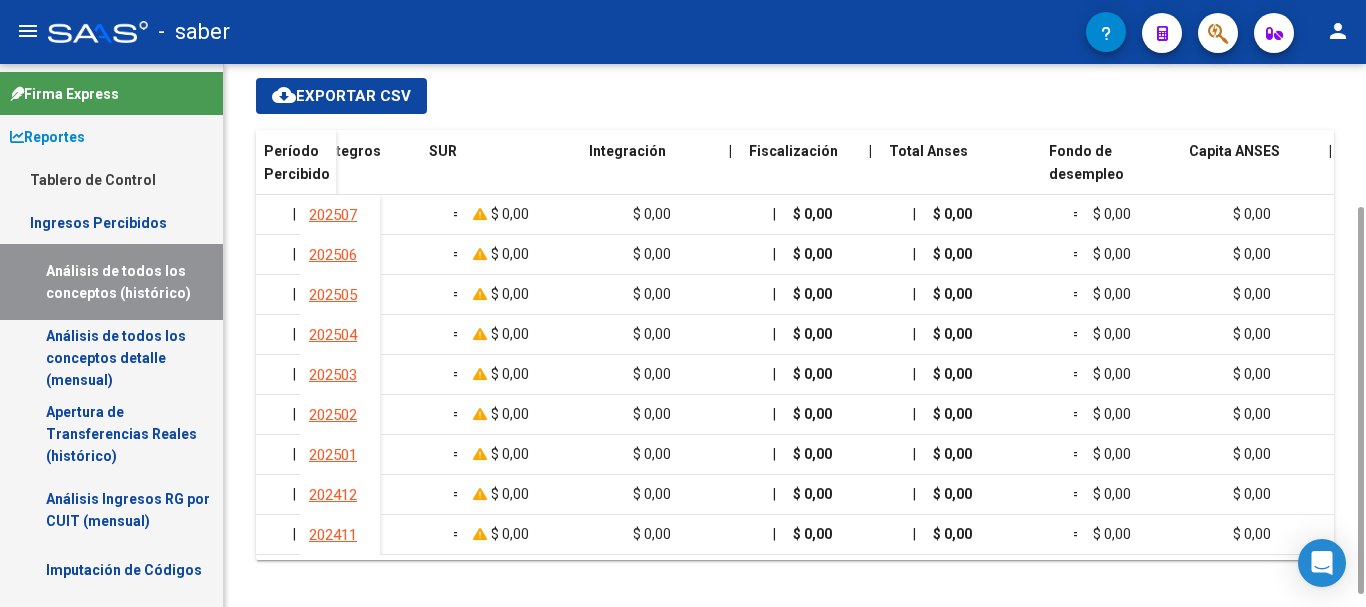 scroll, scrollTop: 0, scrollLeft: 1752, axis: horizontal 